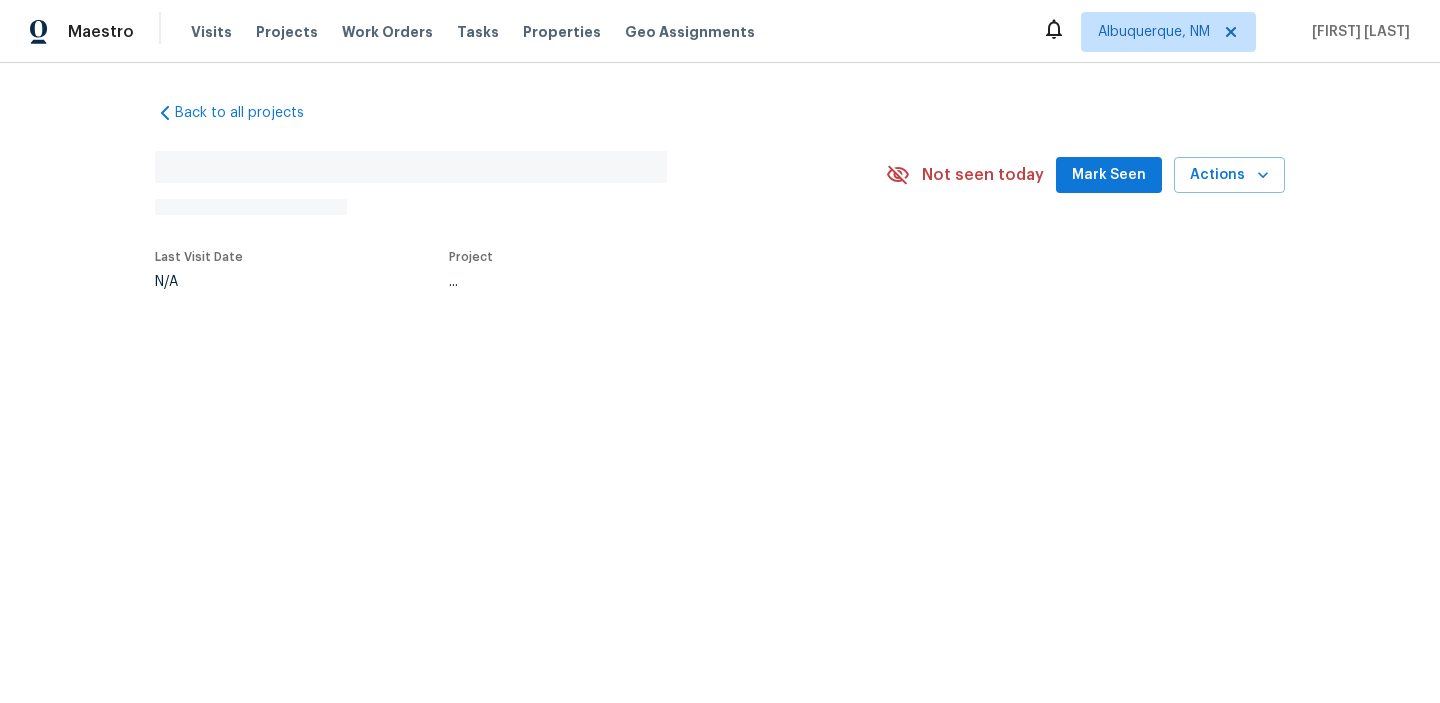 scroll, scrollTop: 0, scrollLeft: 0, axis: both 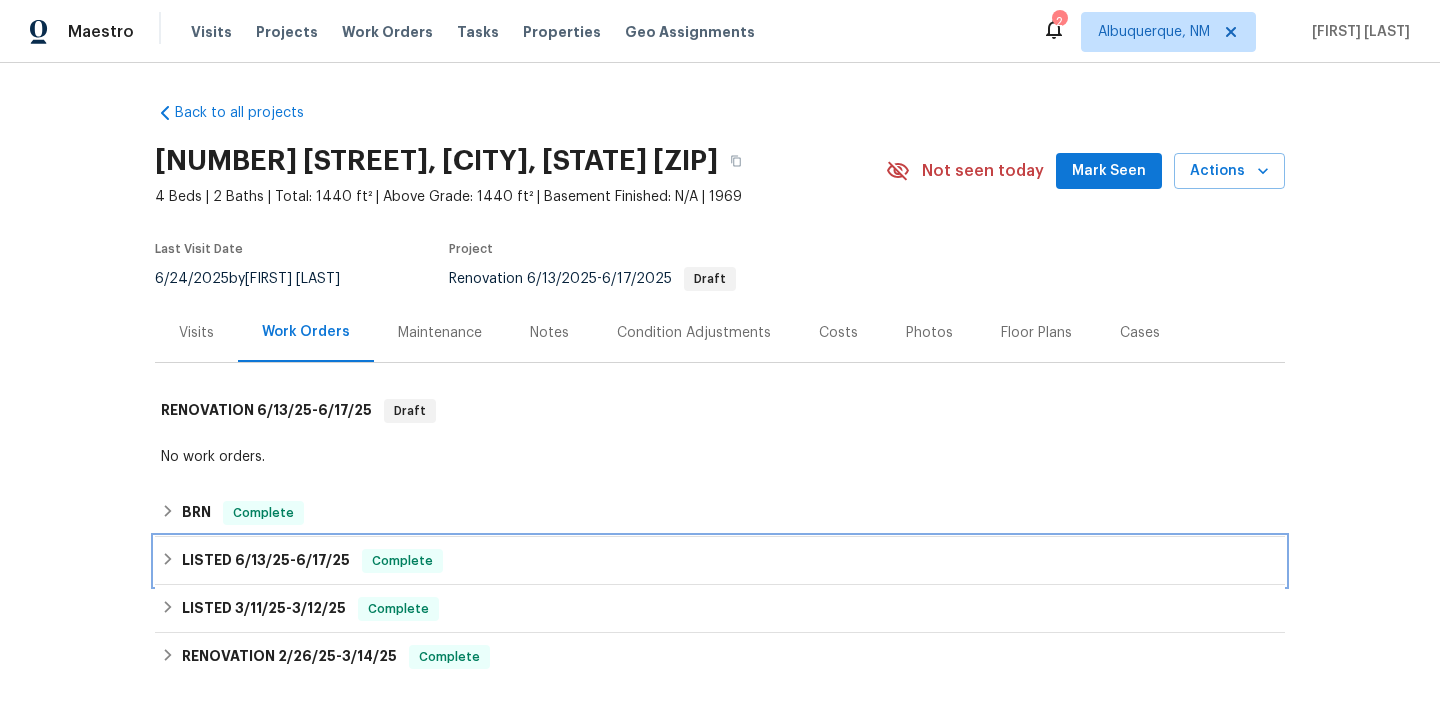 click on "LISTED   [DATE]  -  [DATE] Complete" at bounding box center [720, 561] 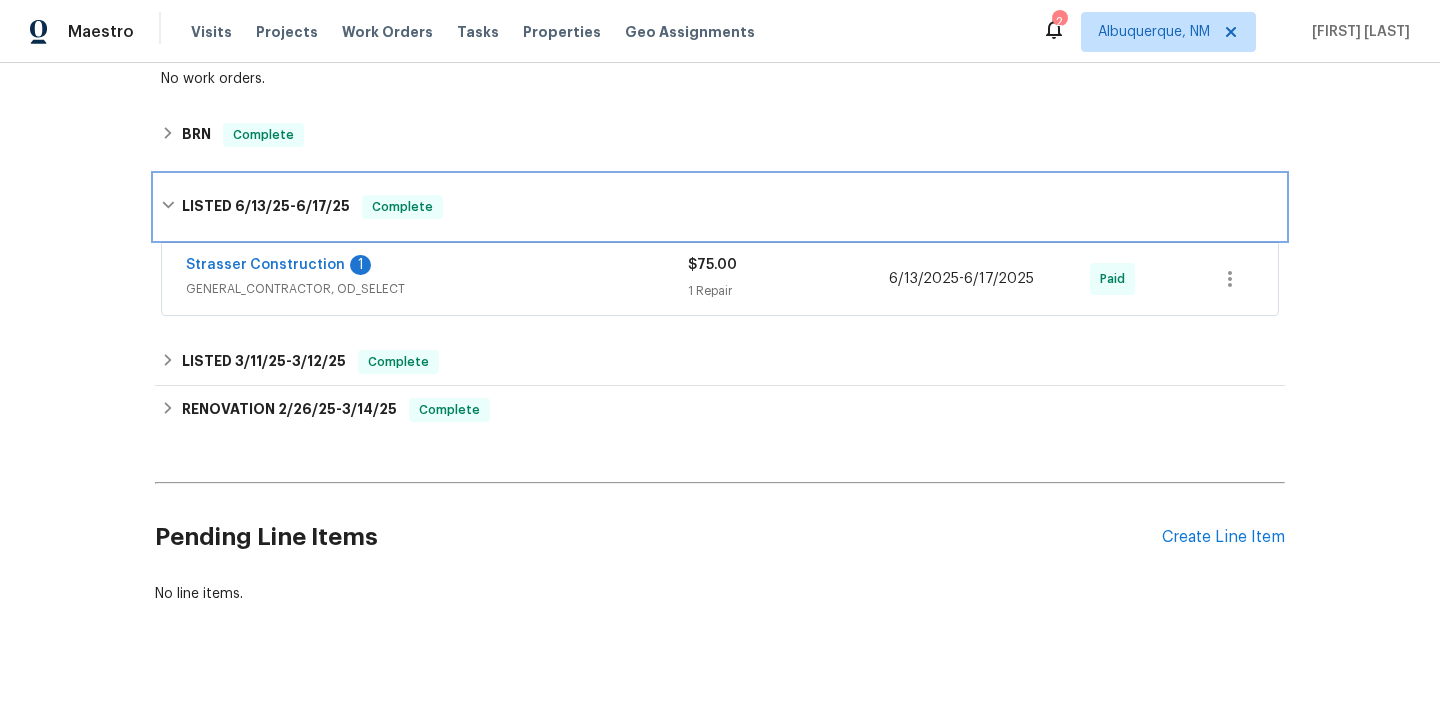 scroll, scrollTop: 259, scrollLeft: 0, axis: vertical 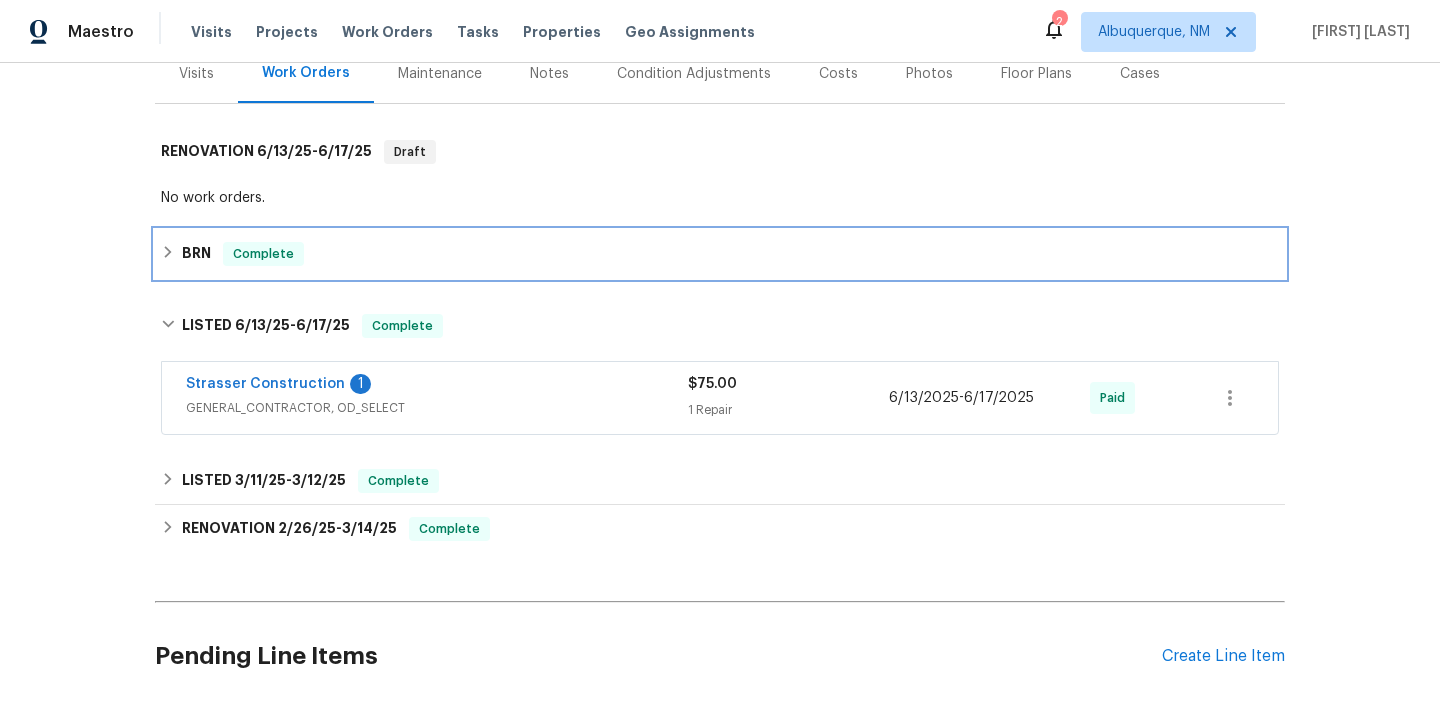 click on "BRN" at bounding box center [196, 254] 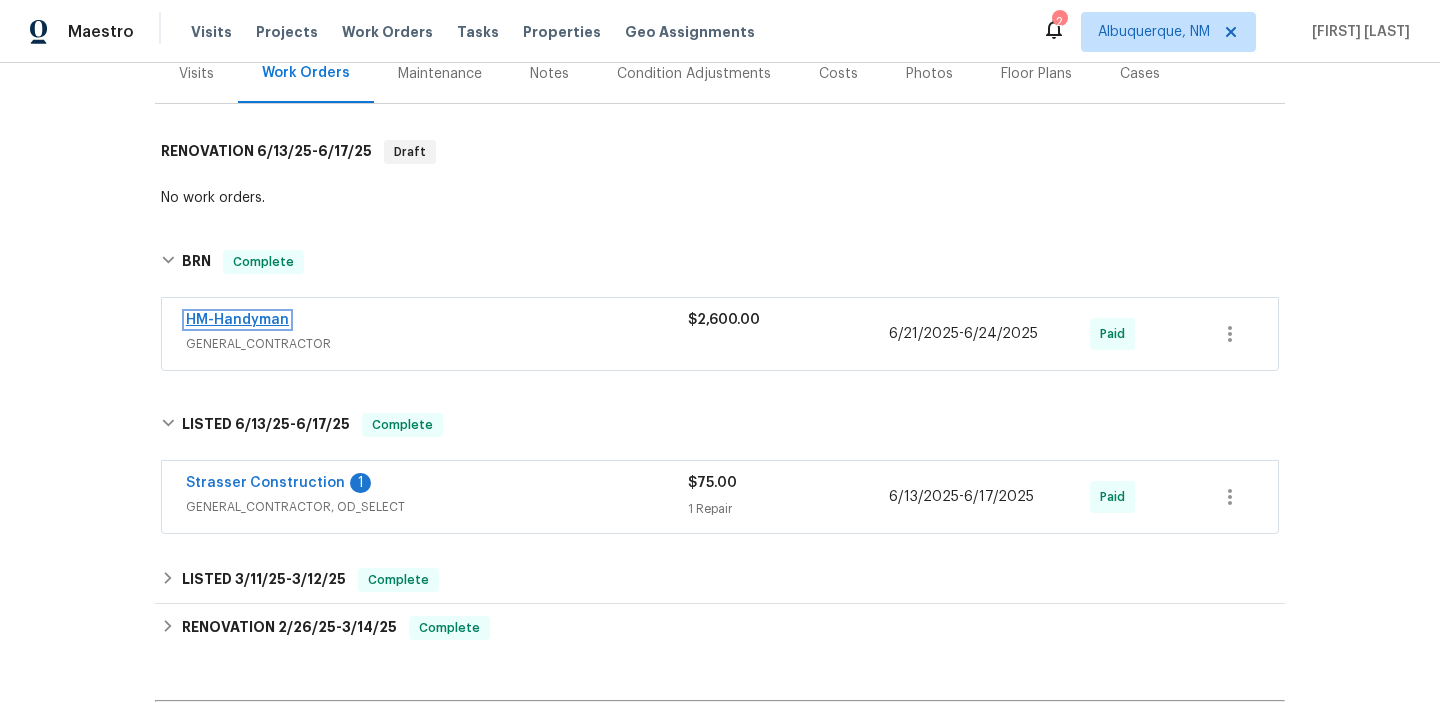 click on "HM-Handyman" at bounding box center [237, 320] 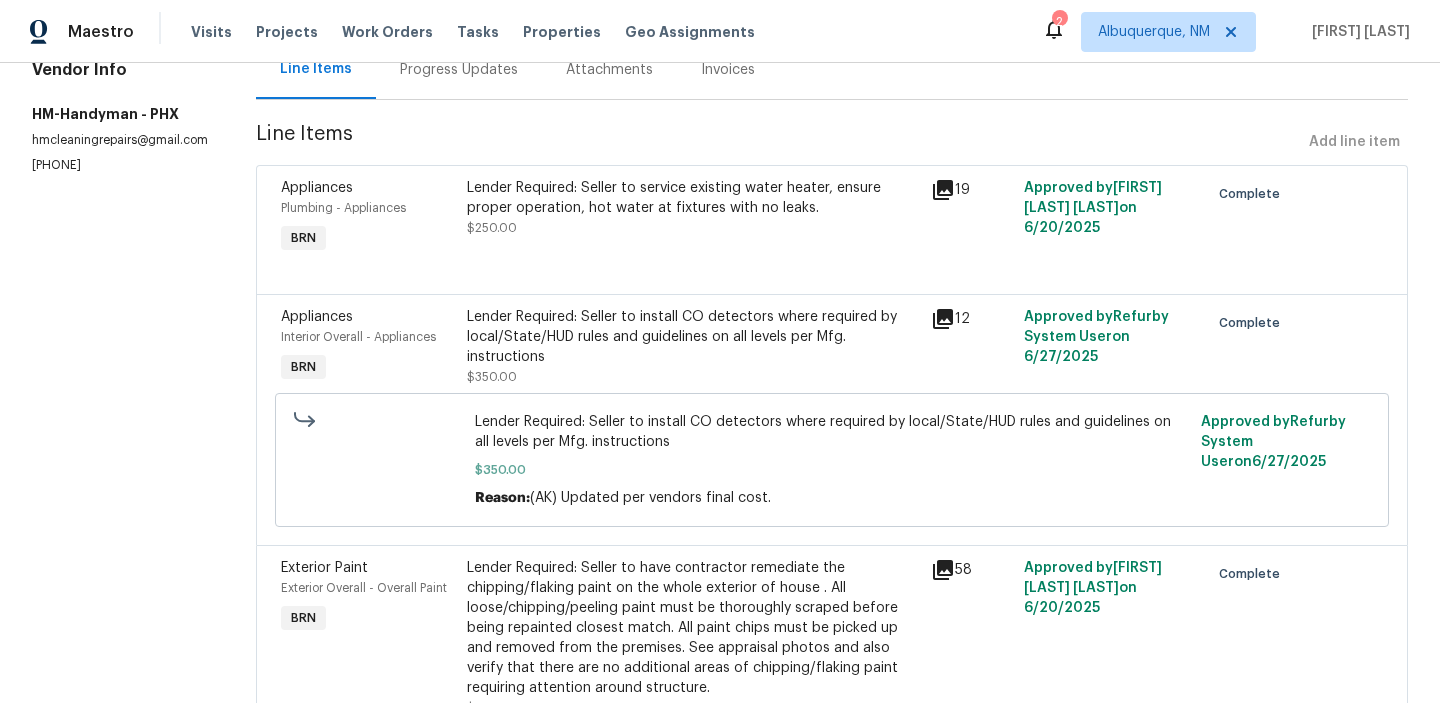 scroll, scrollTop: 325, scrollLeft: 0, axis: vertical 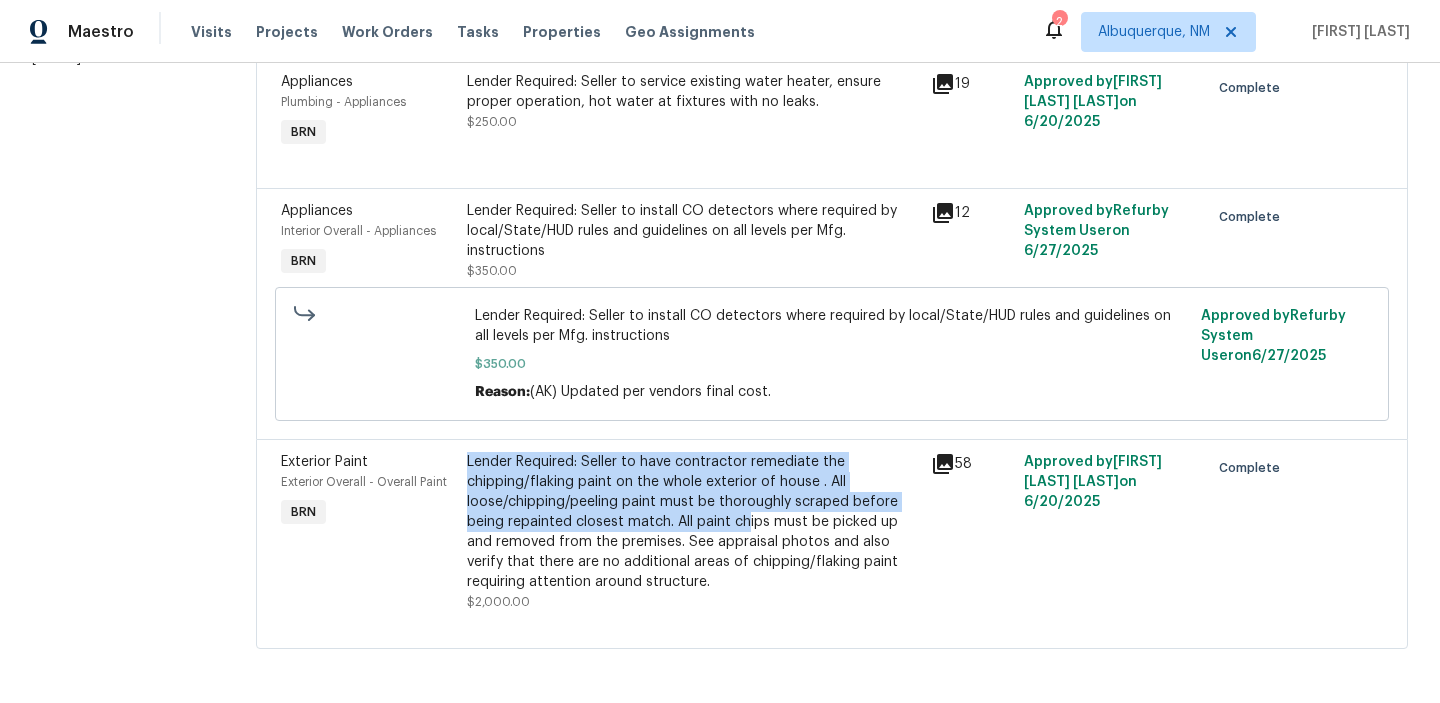 drag, startPoint x: 468, startPoint y: 466, endPoint x: 747, endPoint y: 517, distance: 283.623 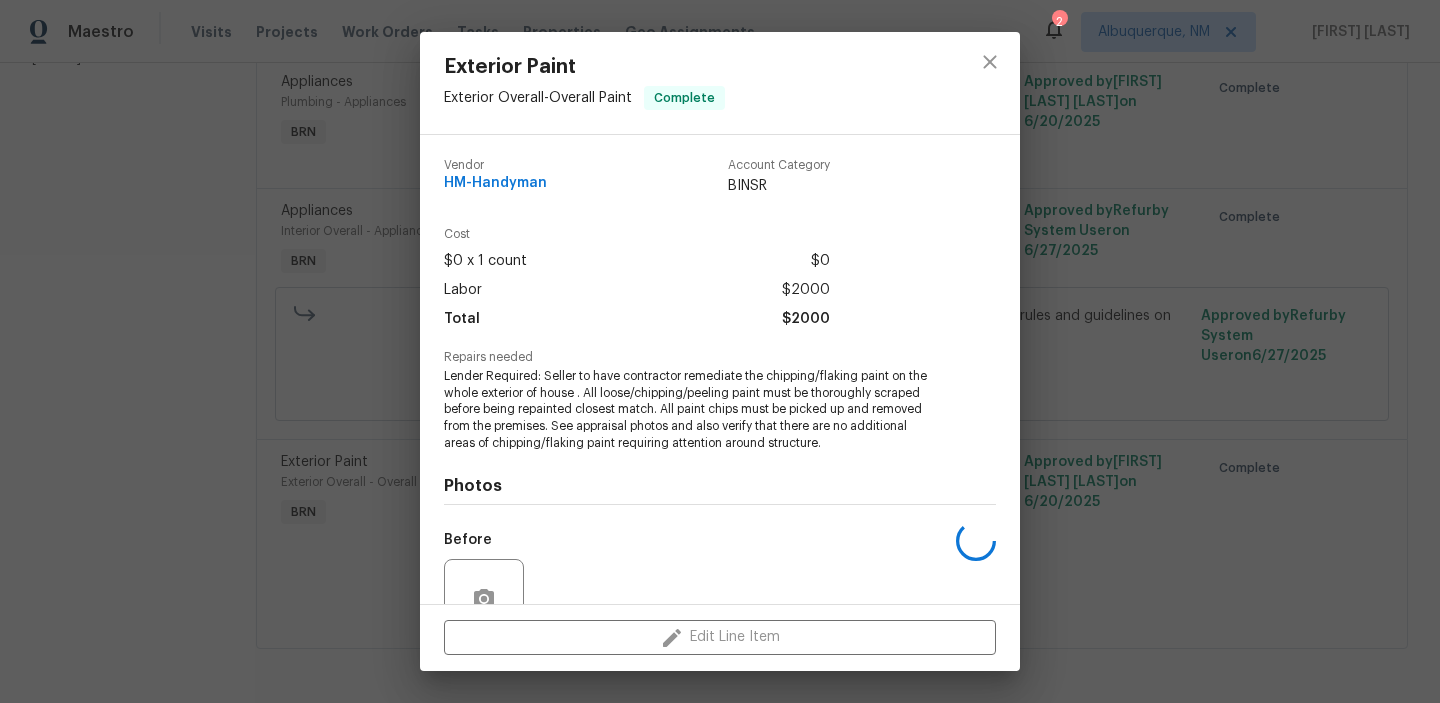 click on "Photos" at bounding box center (720, 486) 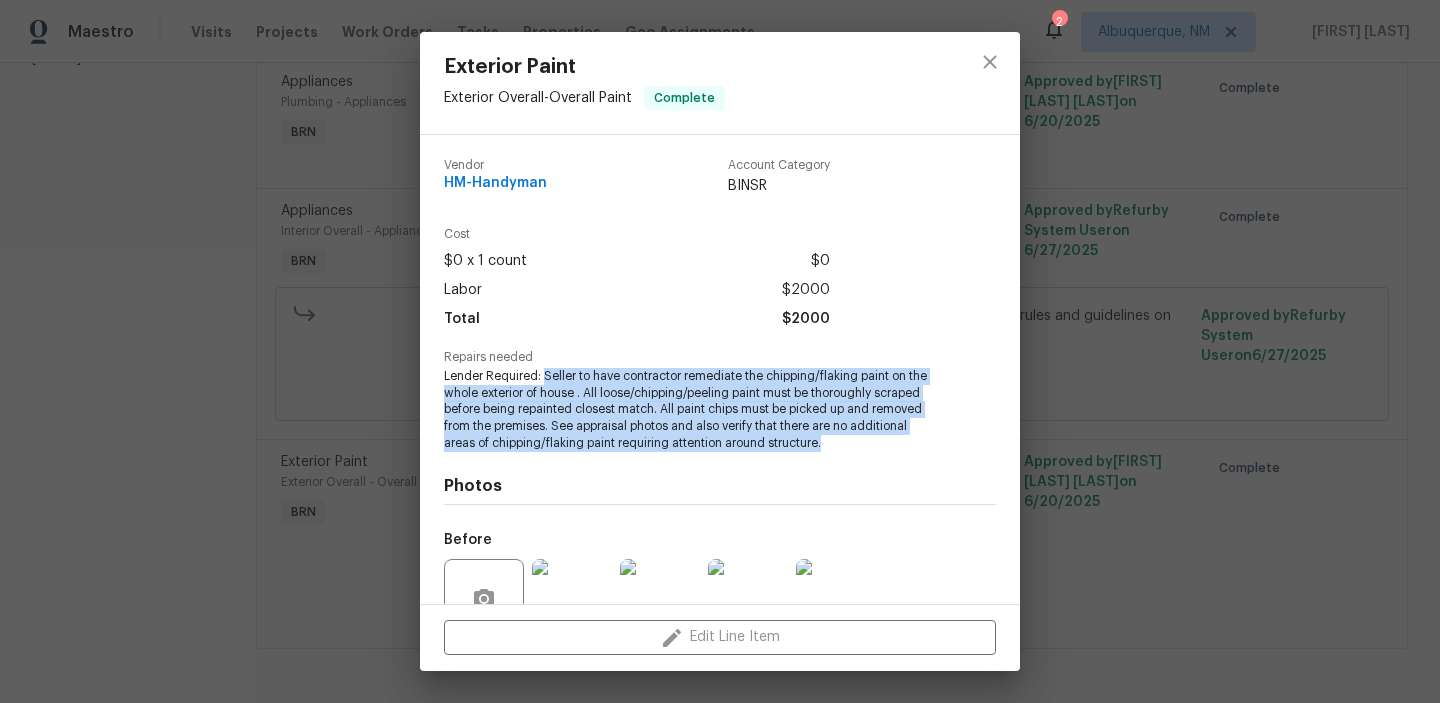 drag, startPoint x: 544, startPoint y: 377, endPoint x: 856, endPoint y: 439, distance: 318.10062 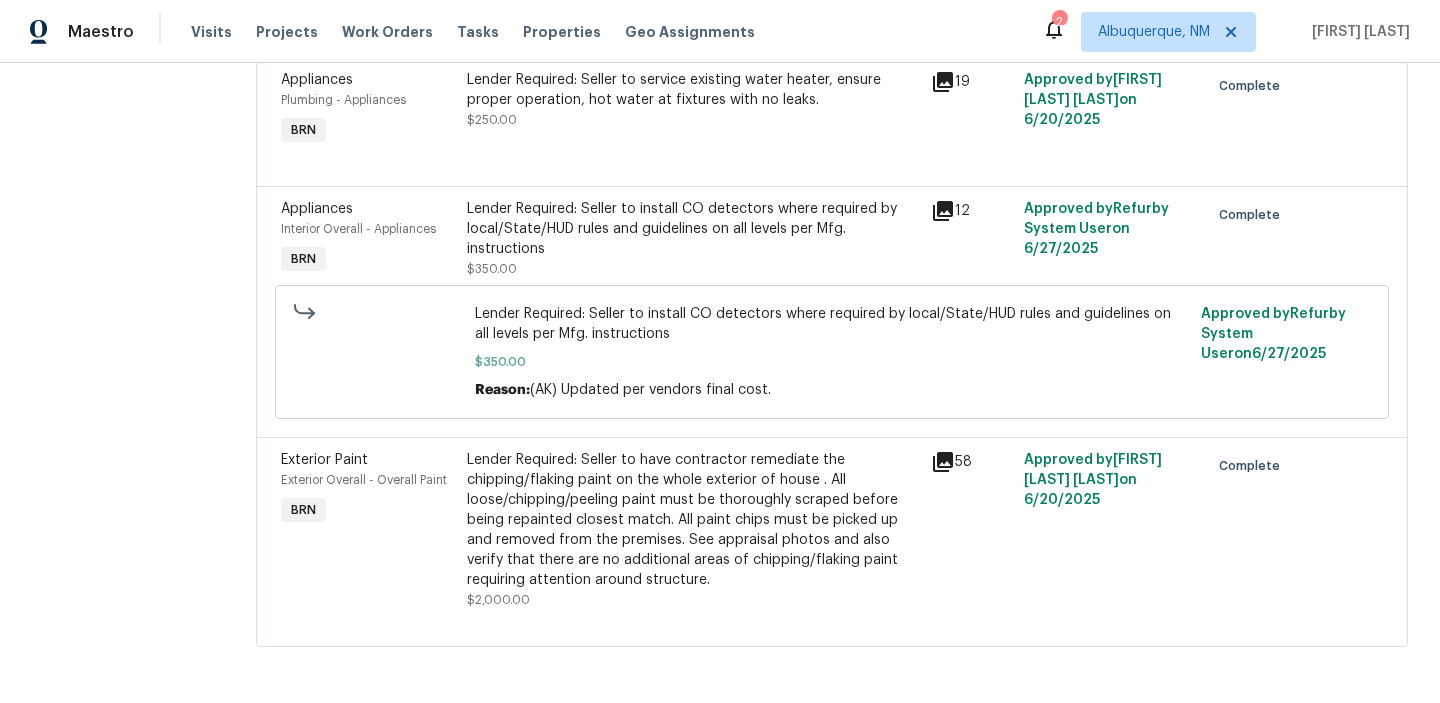 scroll, scrollTop: 0, scrollLeft: 0, axis: both 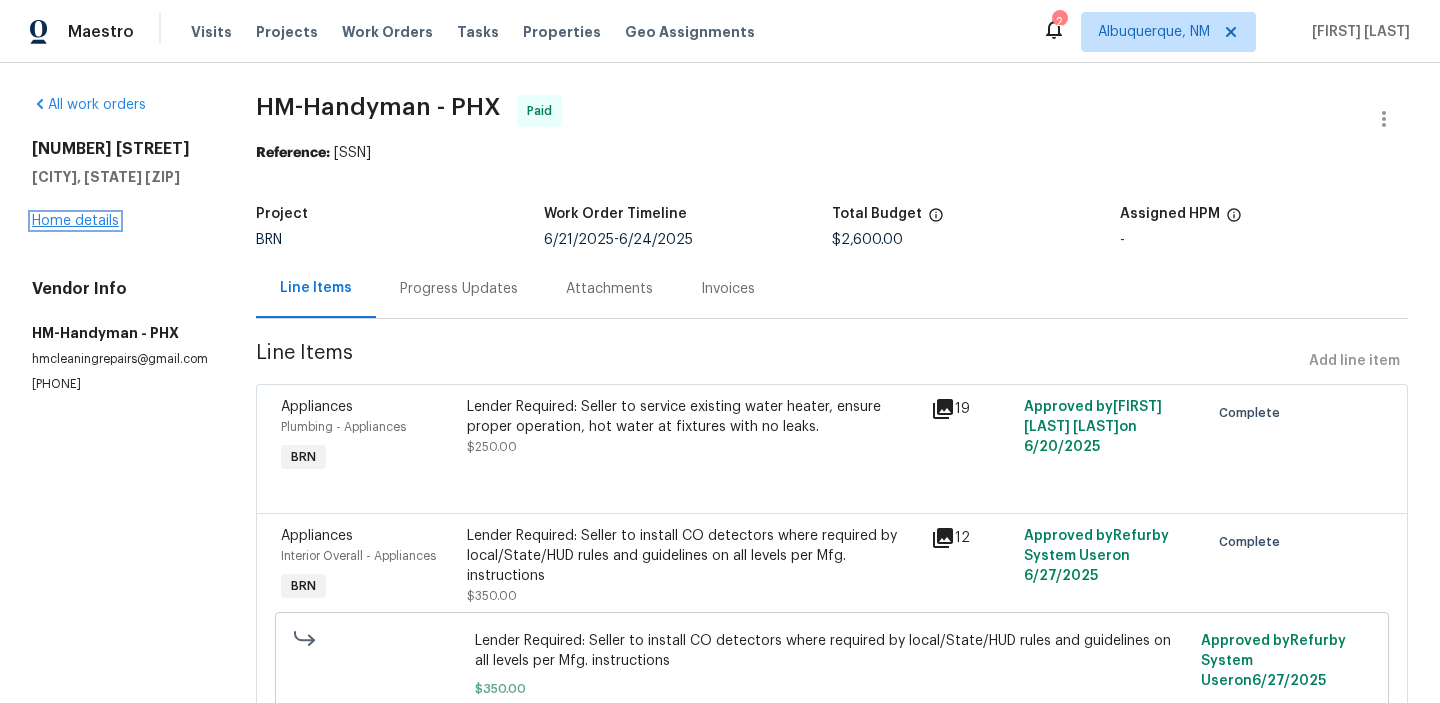 click on "Home details" at bounding box center [75, 221] 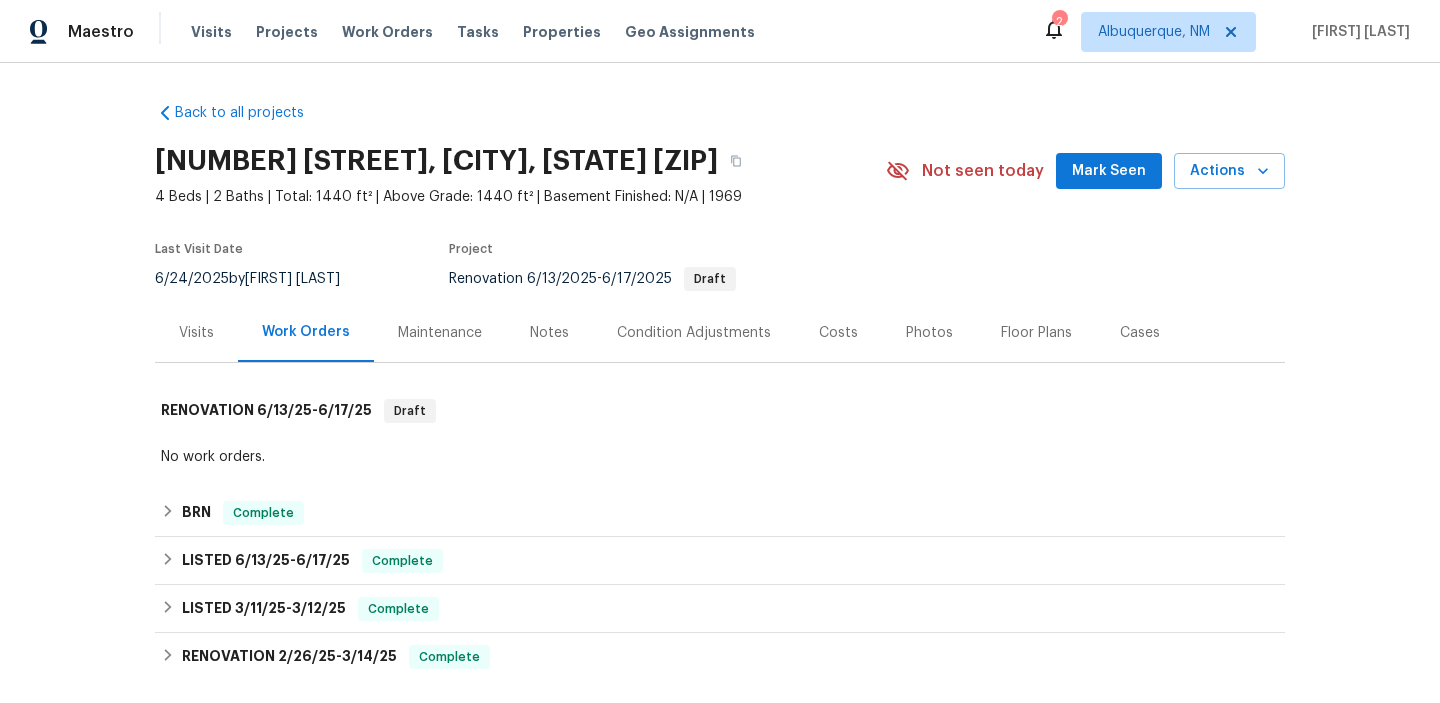 scroll, scrollTop: 284, scrollLeft: 0, axis: vertical 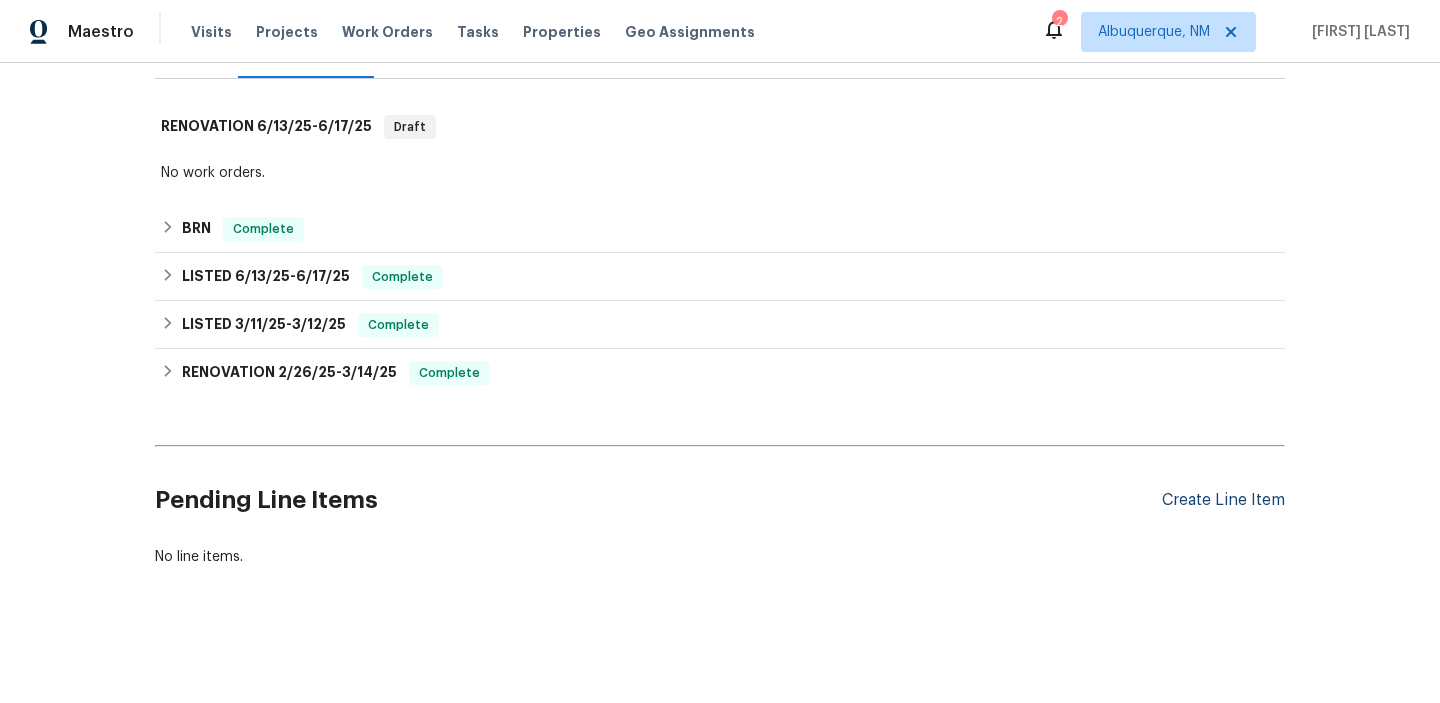 click on "Create Line Item" at bounding box center (1223, 500) 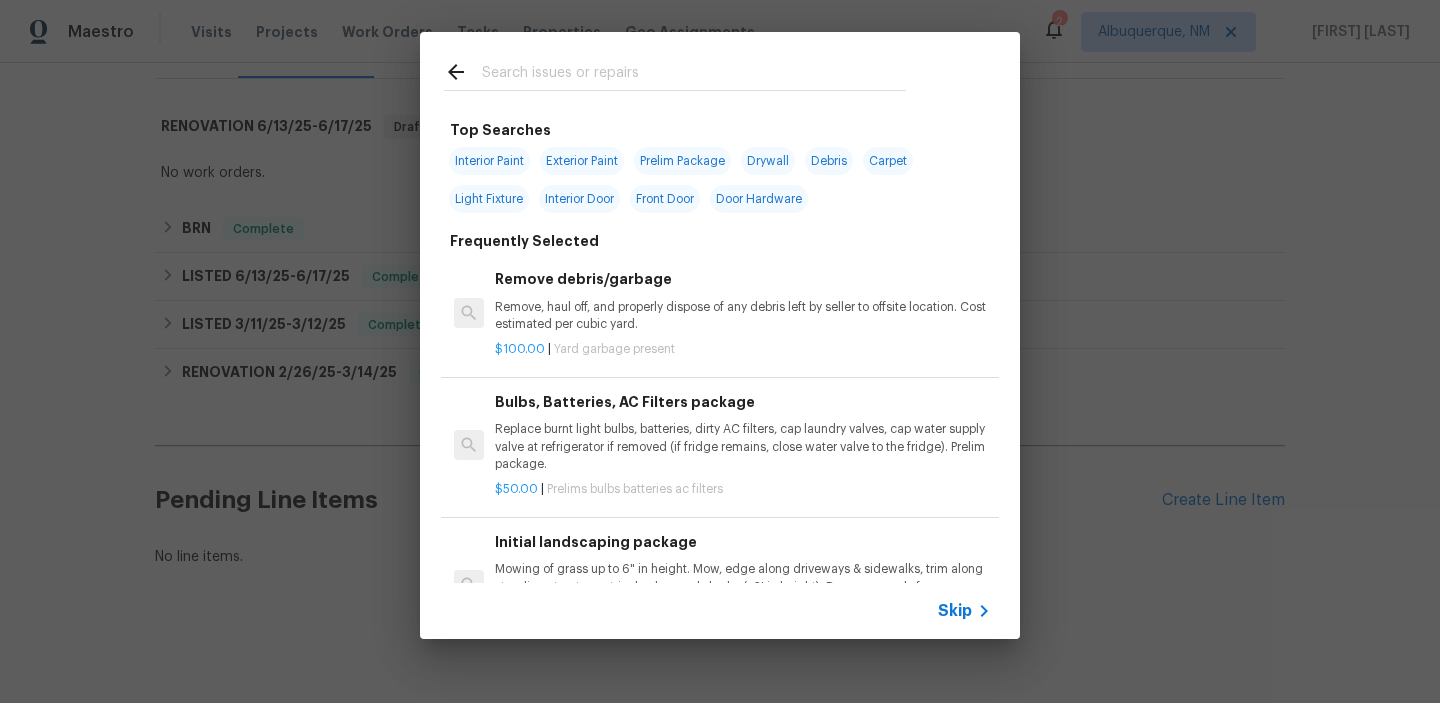 click on "Skip" at bounding box center [955, 611] 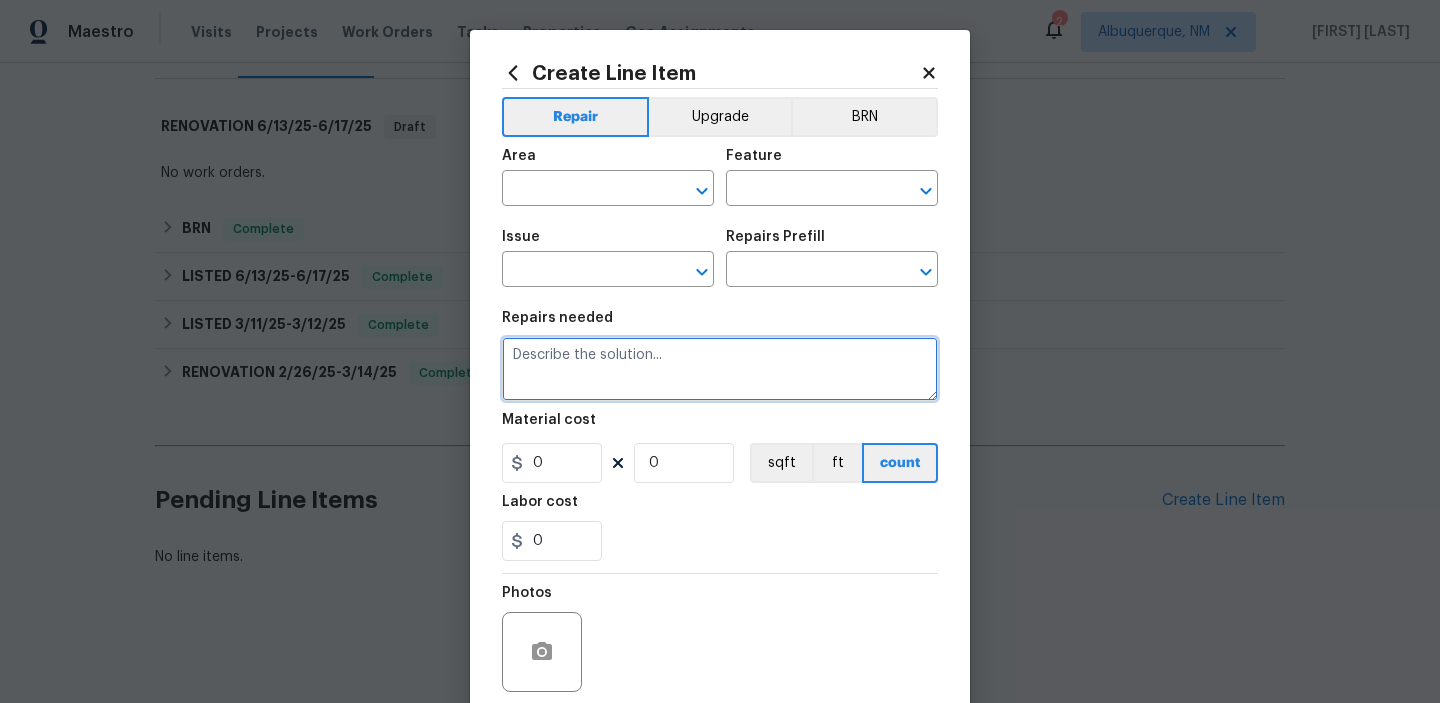 click at bounding box center (720, 369) 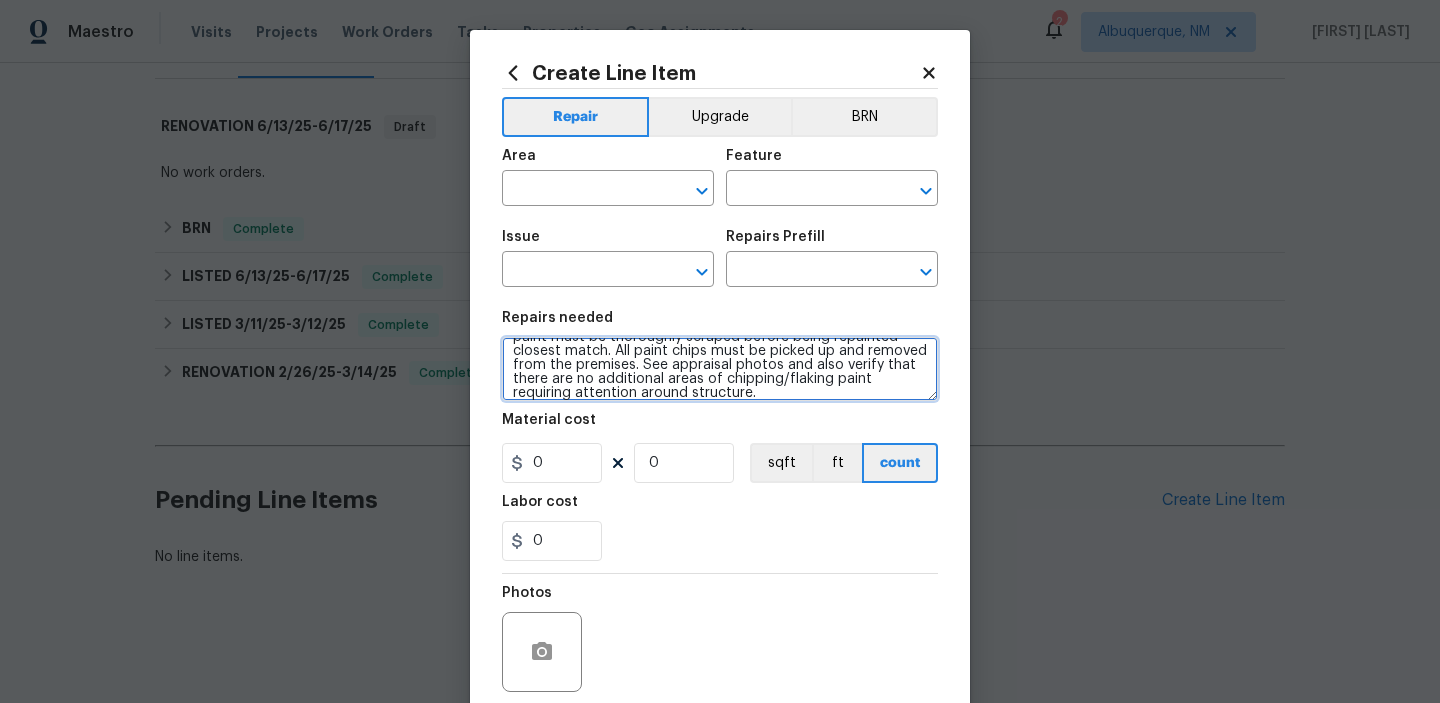 scroll, scrollTop: 0, scrollLeft: 0, axis: both 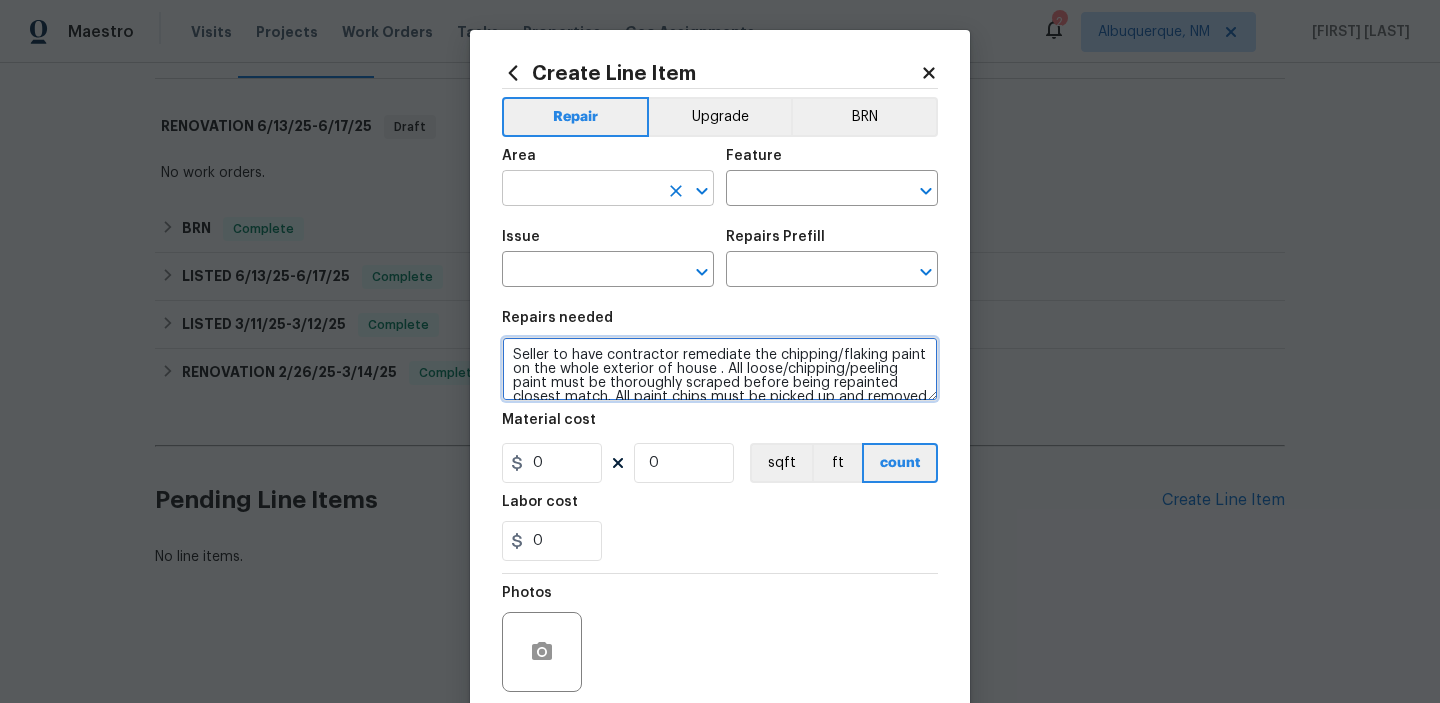 type on "Seller to have contractor remediate the chipping/flaking paint on the whole exterior of house . All loose/chipping/peeling paint must be thoroughly scraped before being repainted closest match. All paint chips must be picked up and removed from the premises. See appraisal photos and also verify that there are no additional areas of chipping/flaking paint requiring attention around structure." 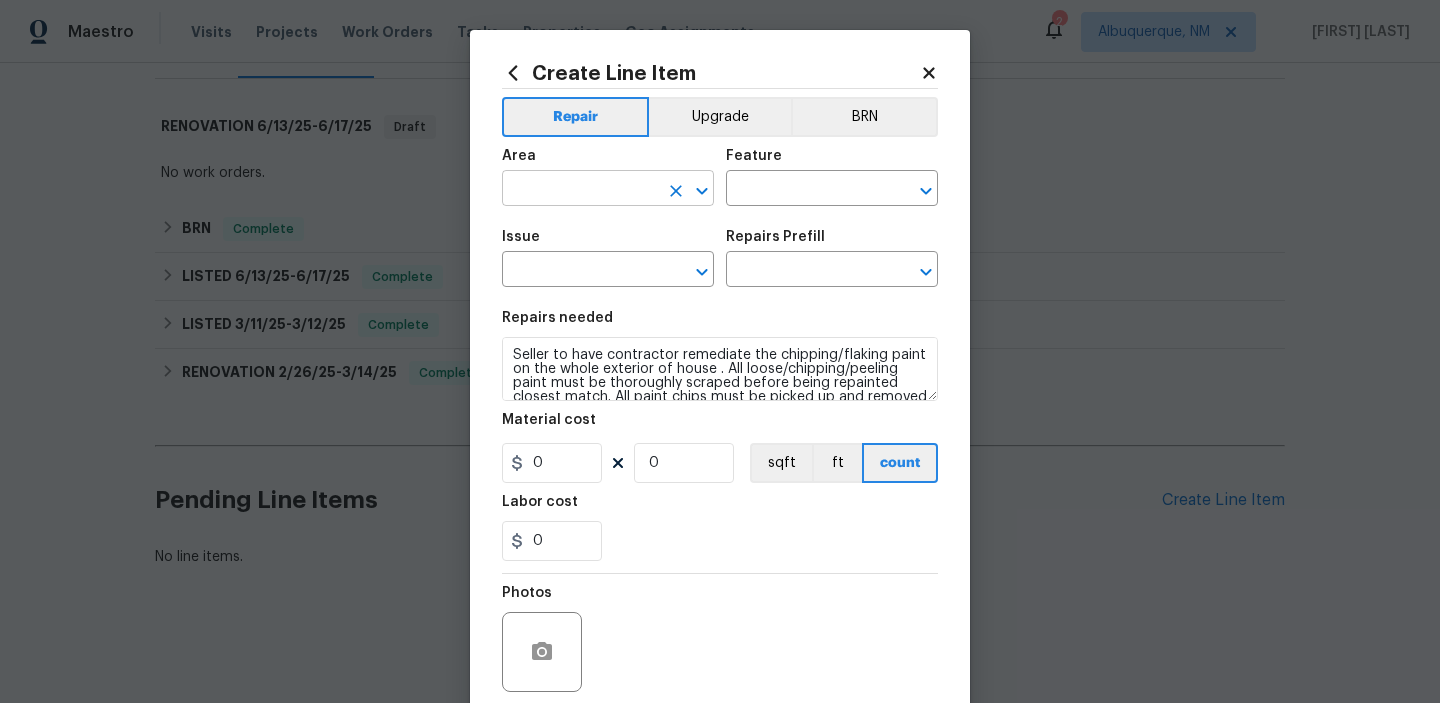 click at bounding box center [580, 190] 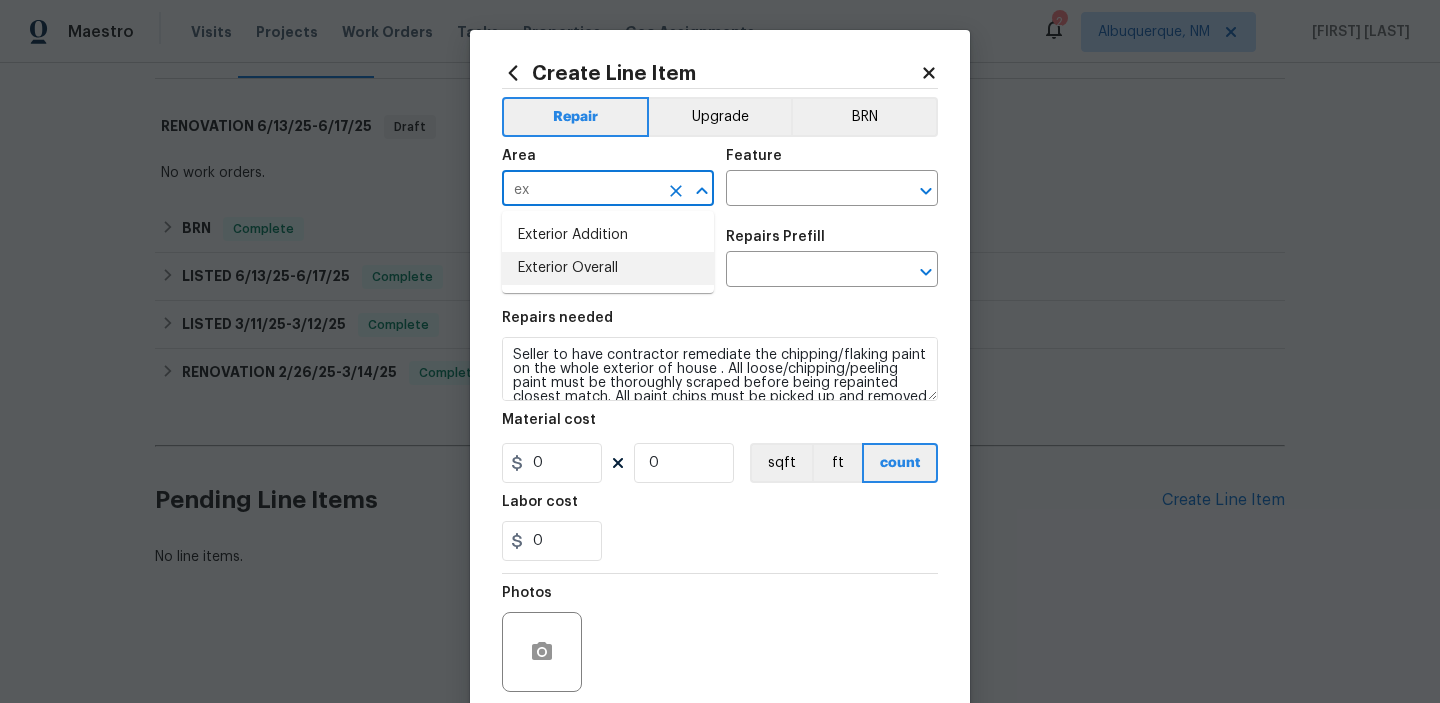 click on "Exterior Overall" at bounding box center [608, 268] 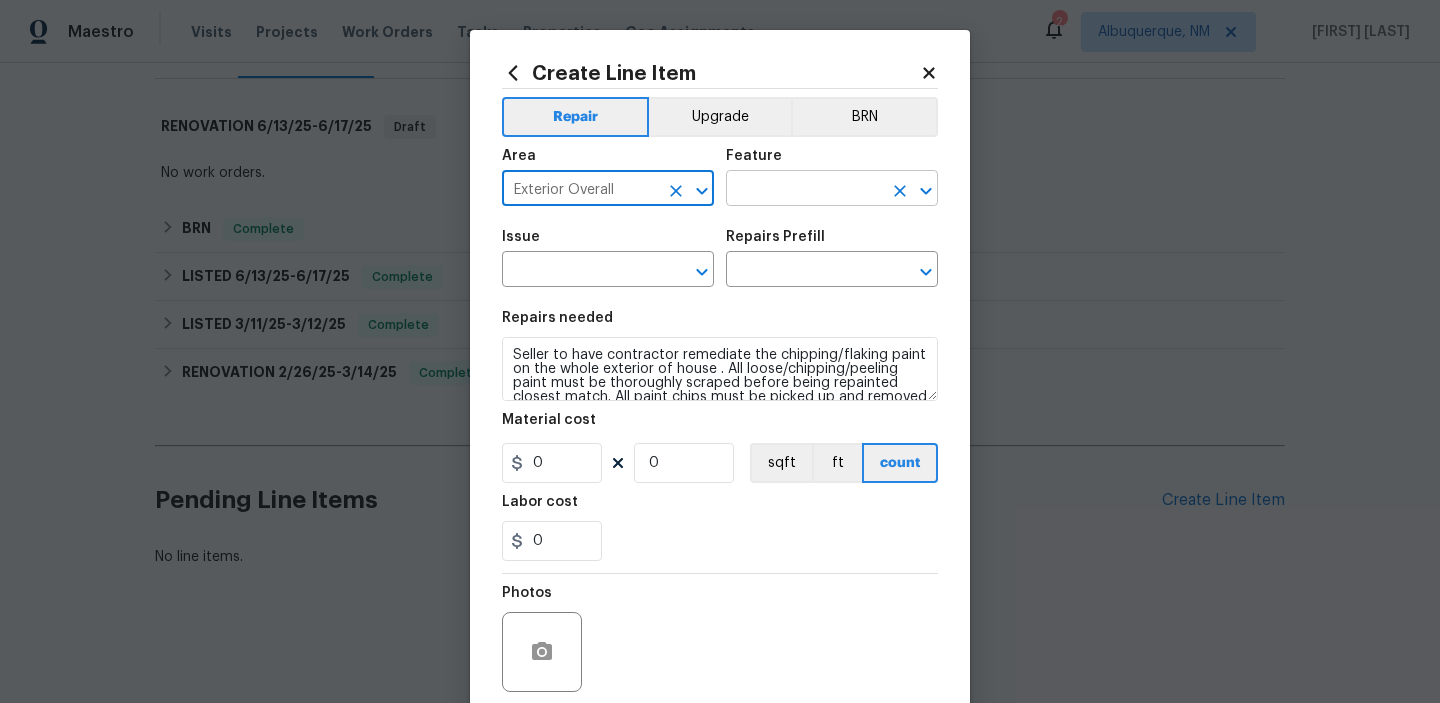 type on "Exterior Overall" 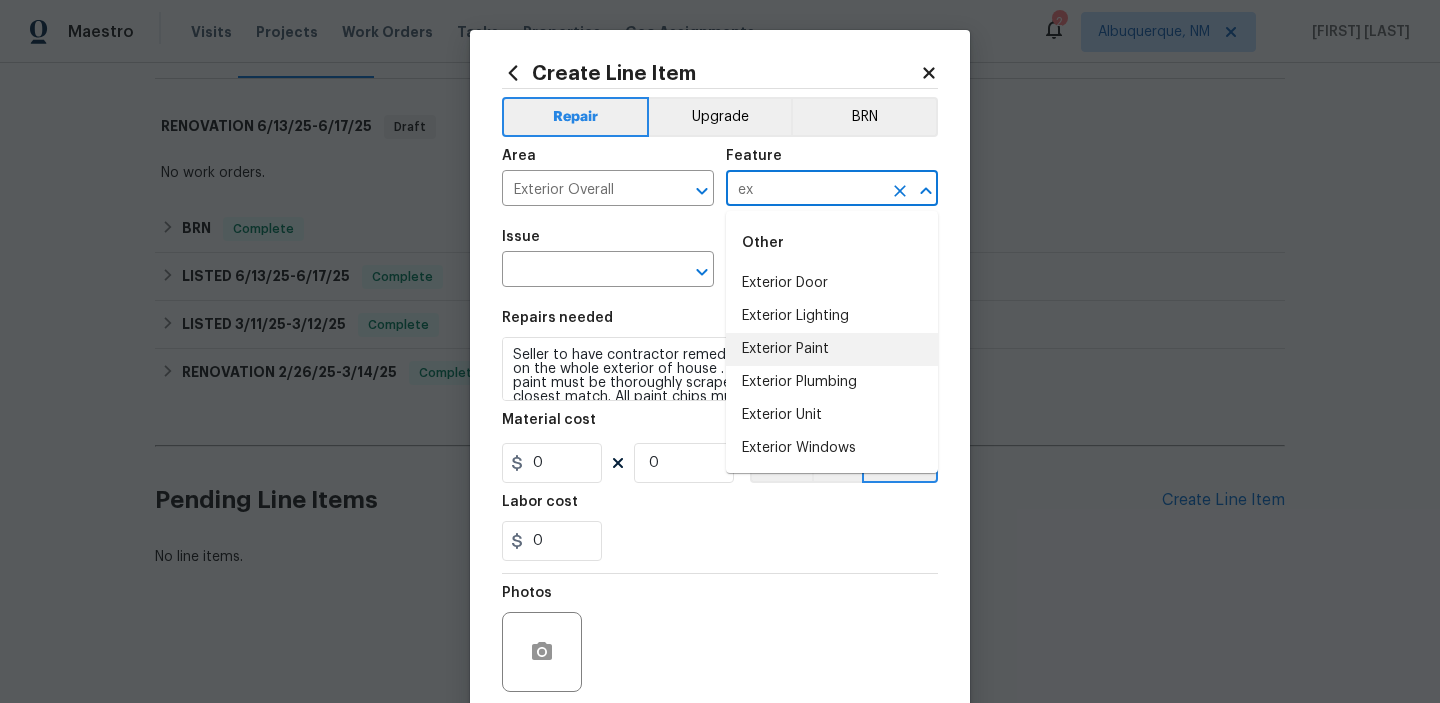 click on "Exterior Paint" at bounding box center (832, 349) 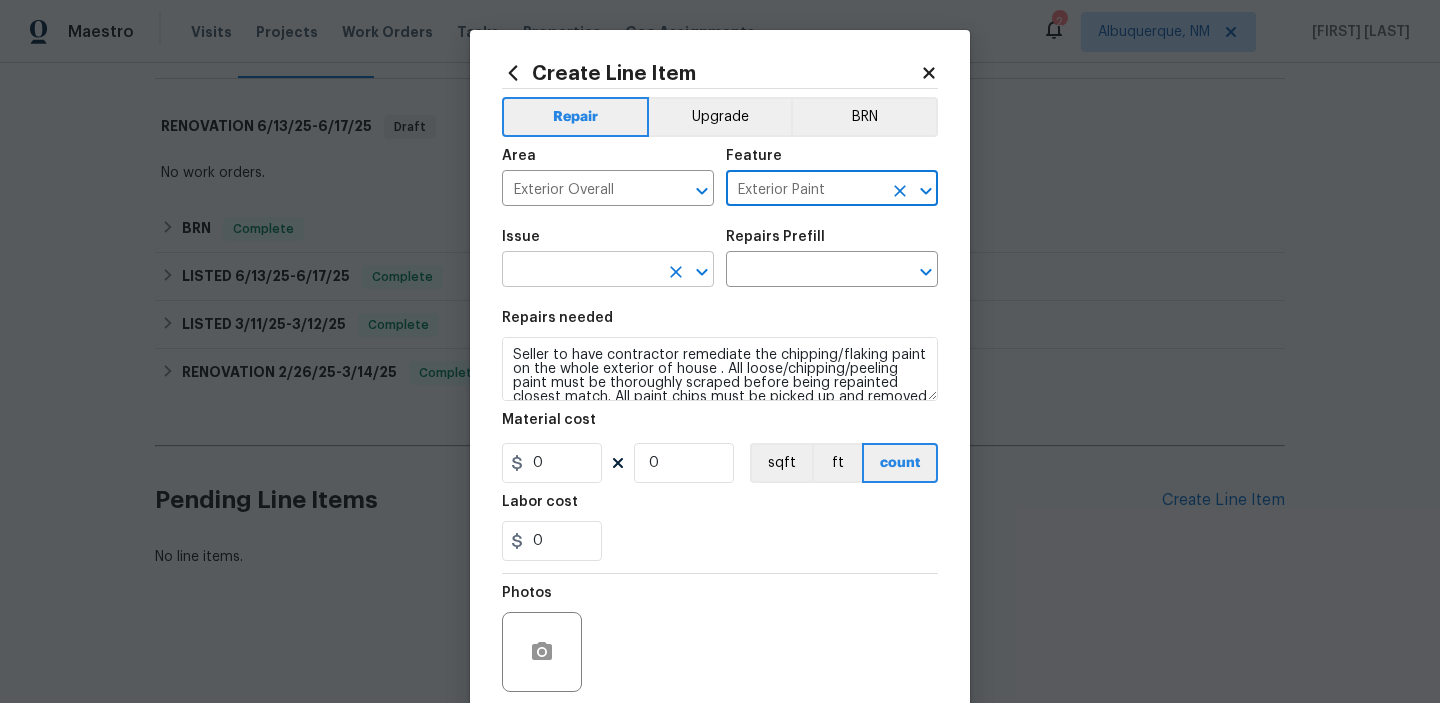 type on "Exterior Paint" 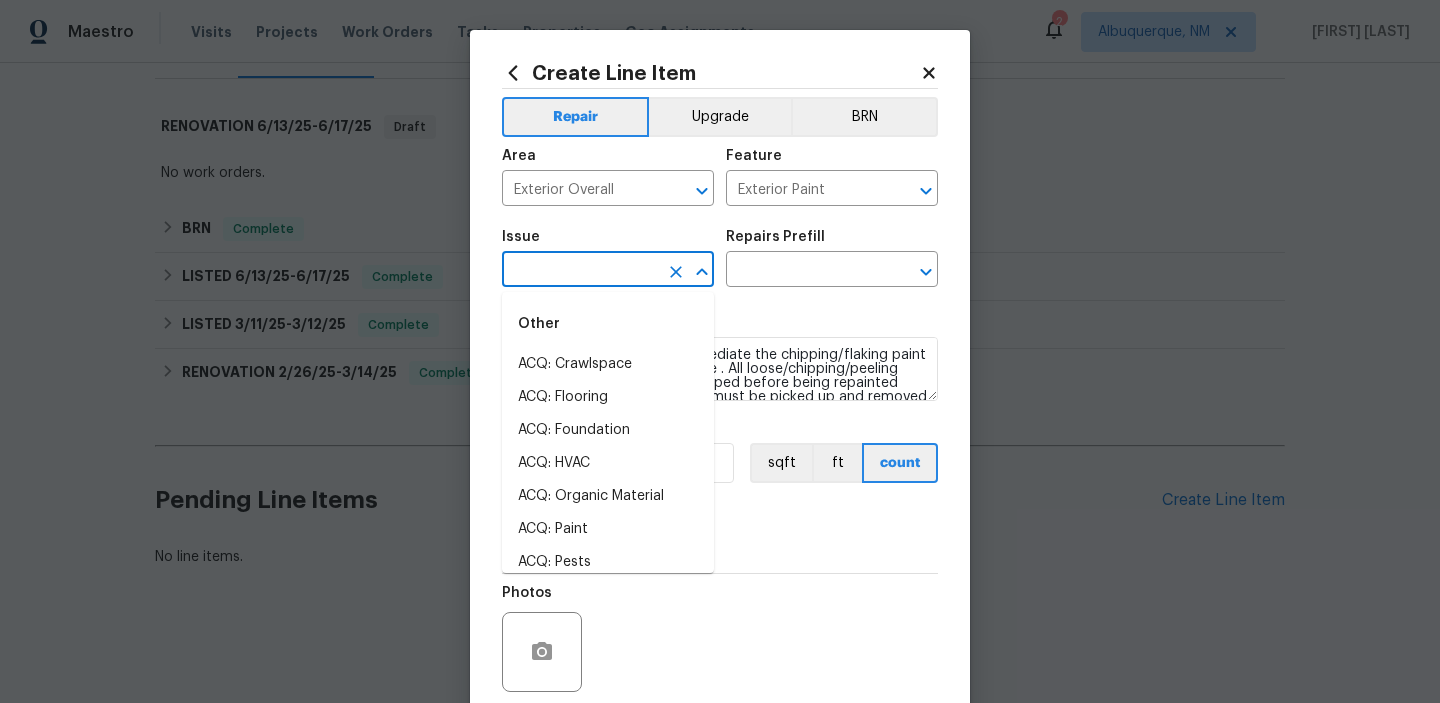 type on "x" 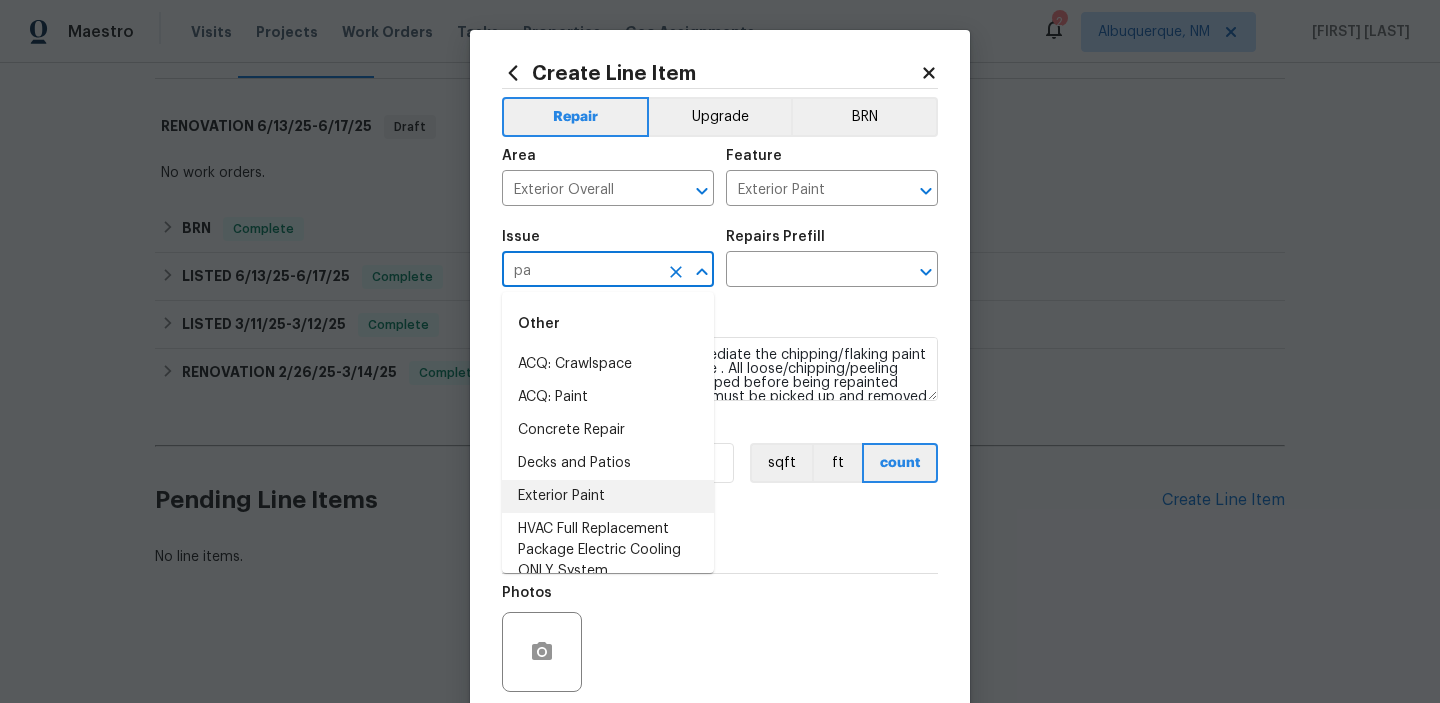 click on "Exterior Paint" at bounding box center [608, 496] 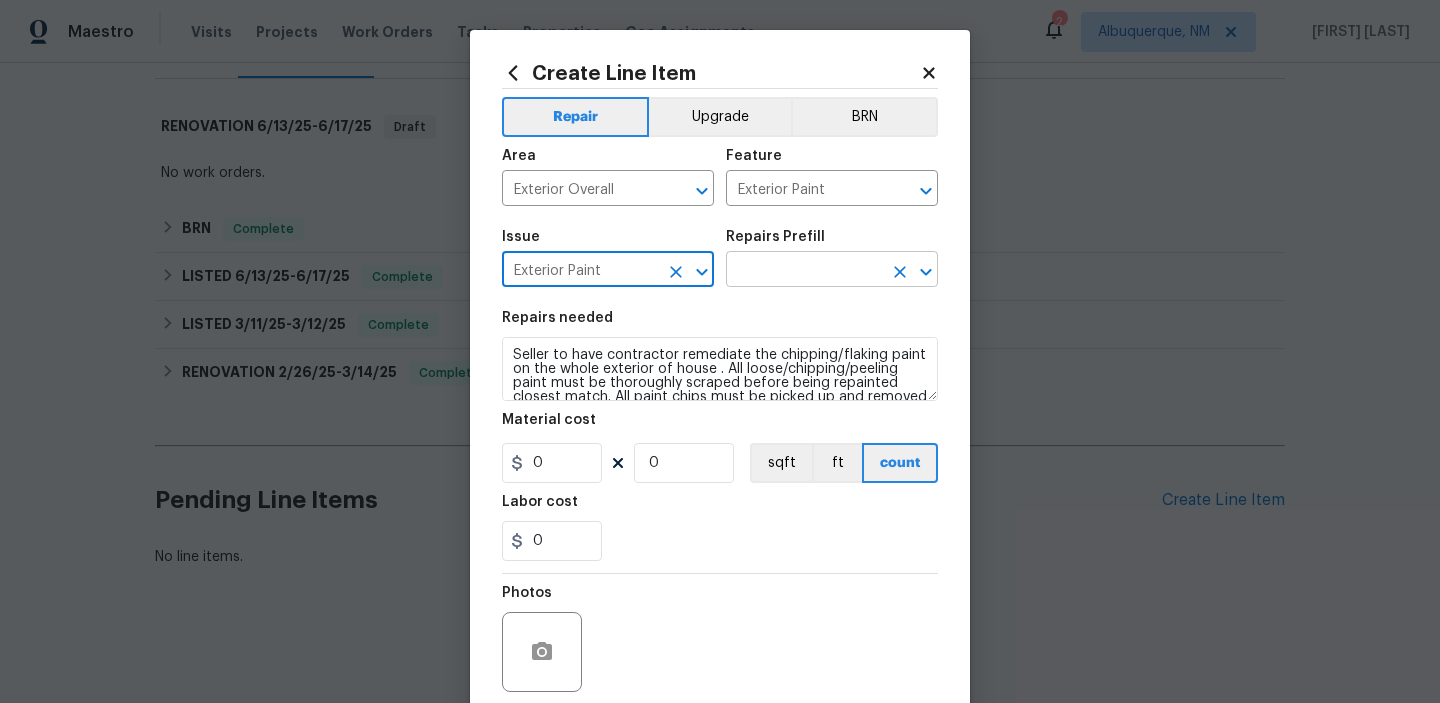 type on "Exterior Paint" 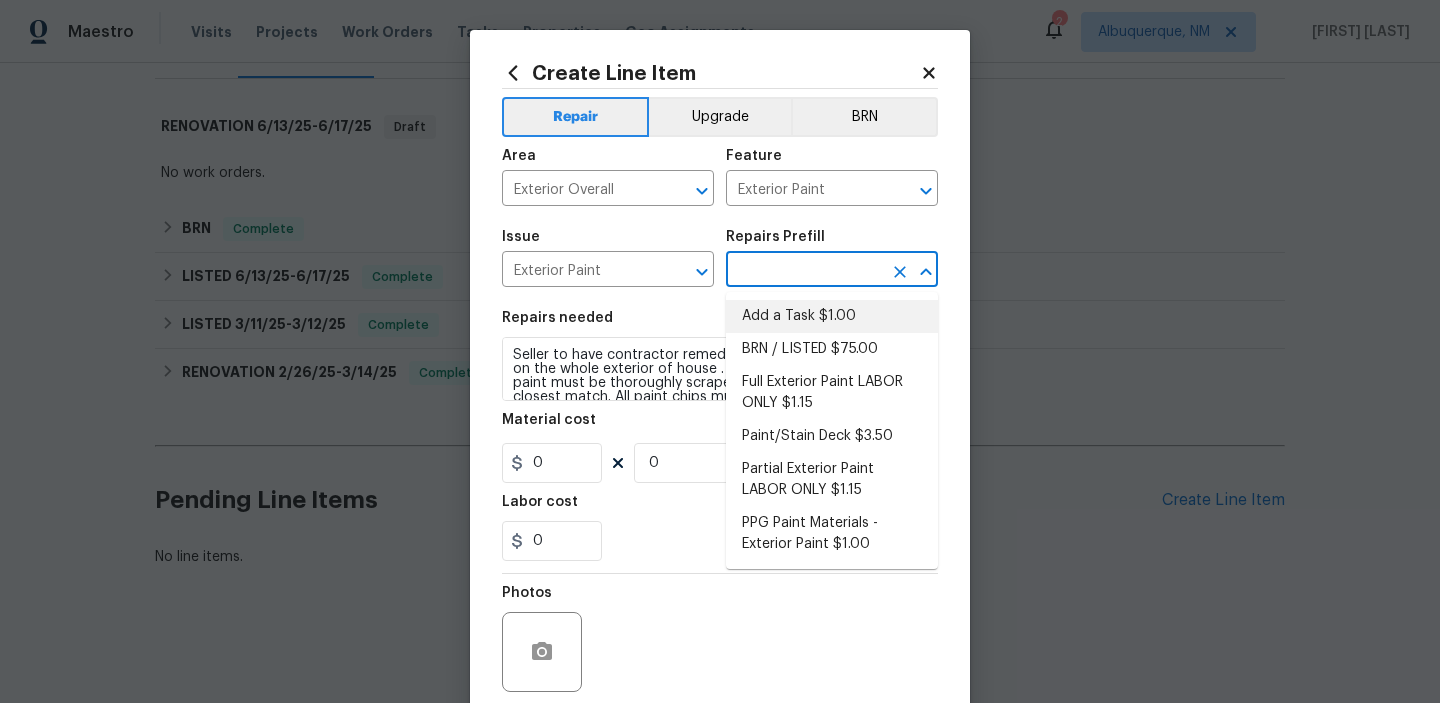 click on "Add a Task $1.00" at bounding box center (832, 316) 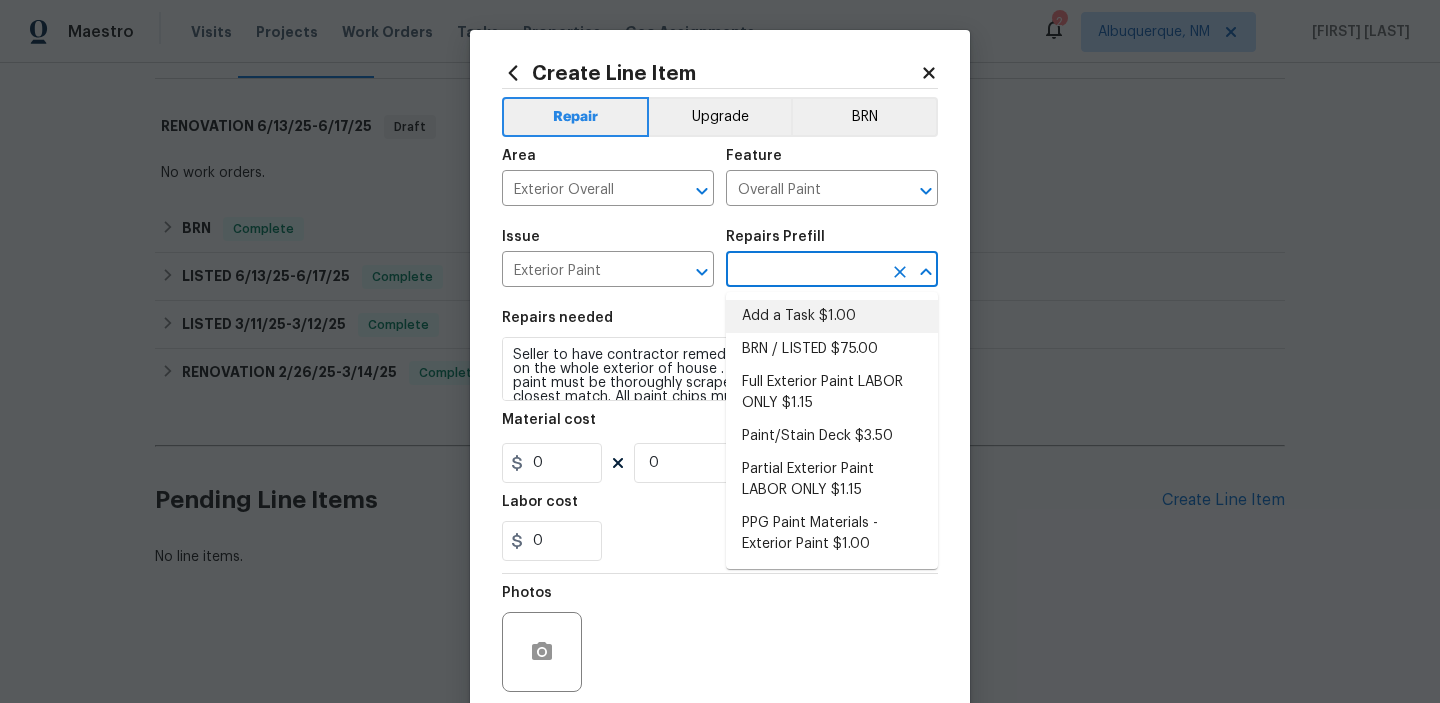 type on "Add a Task $1.00" 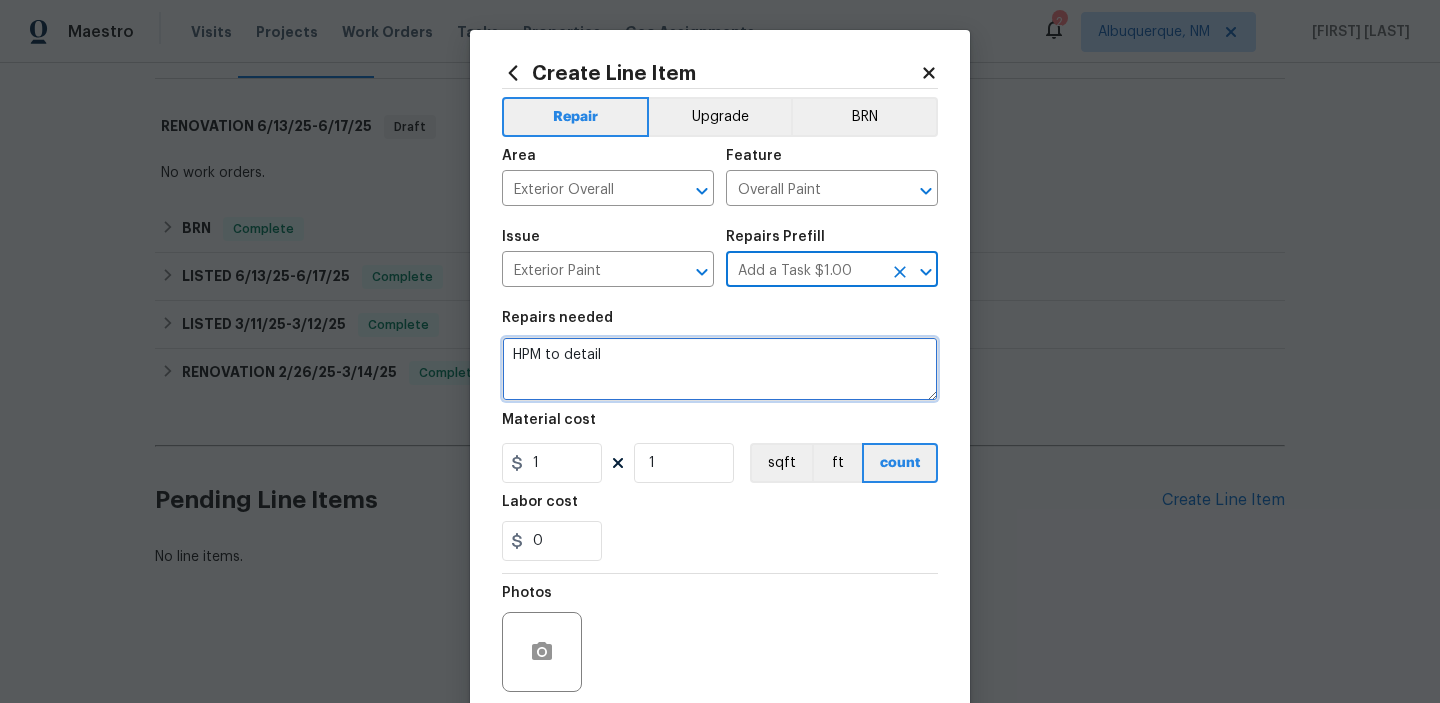 click on "HPM to detail" at bounding box center (720, 369) 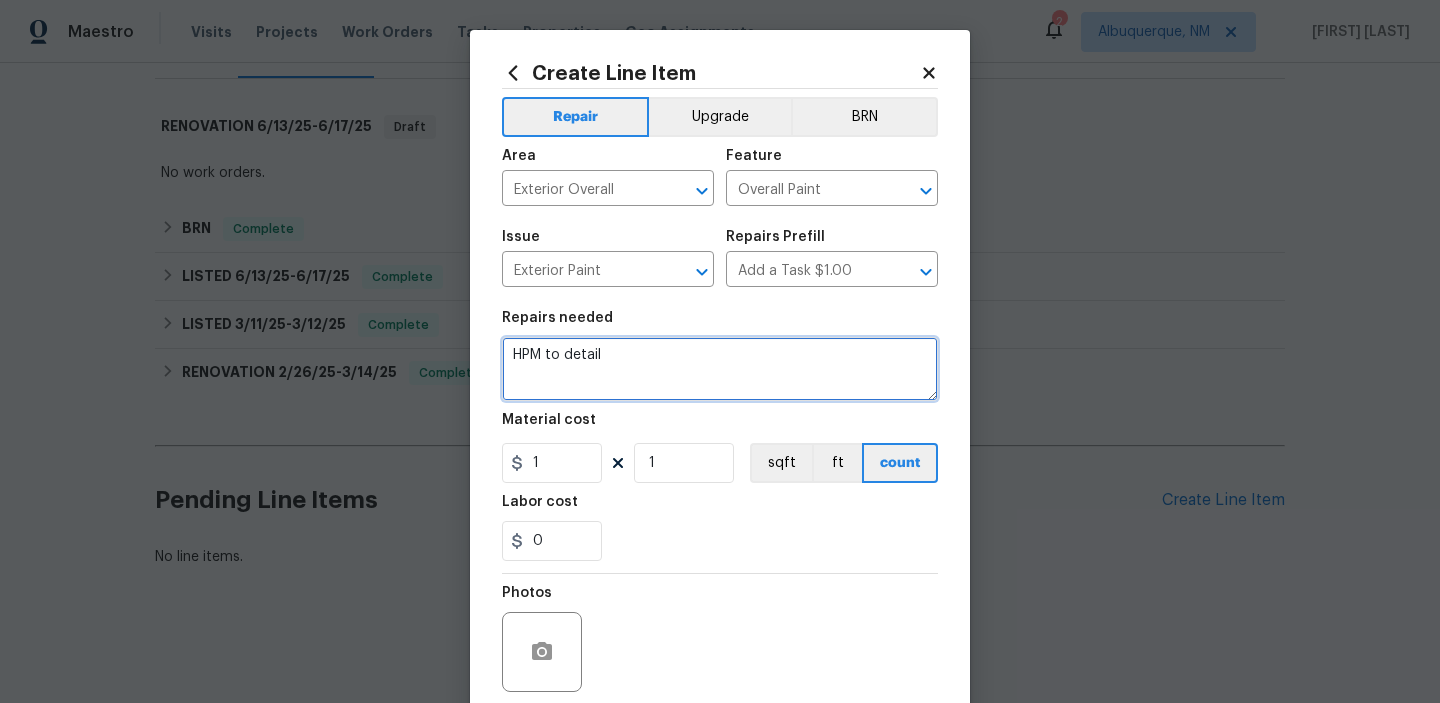 click on "HPM to detail" at bounding box center (720, 369) 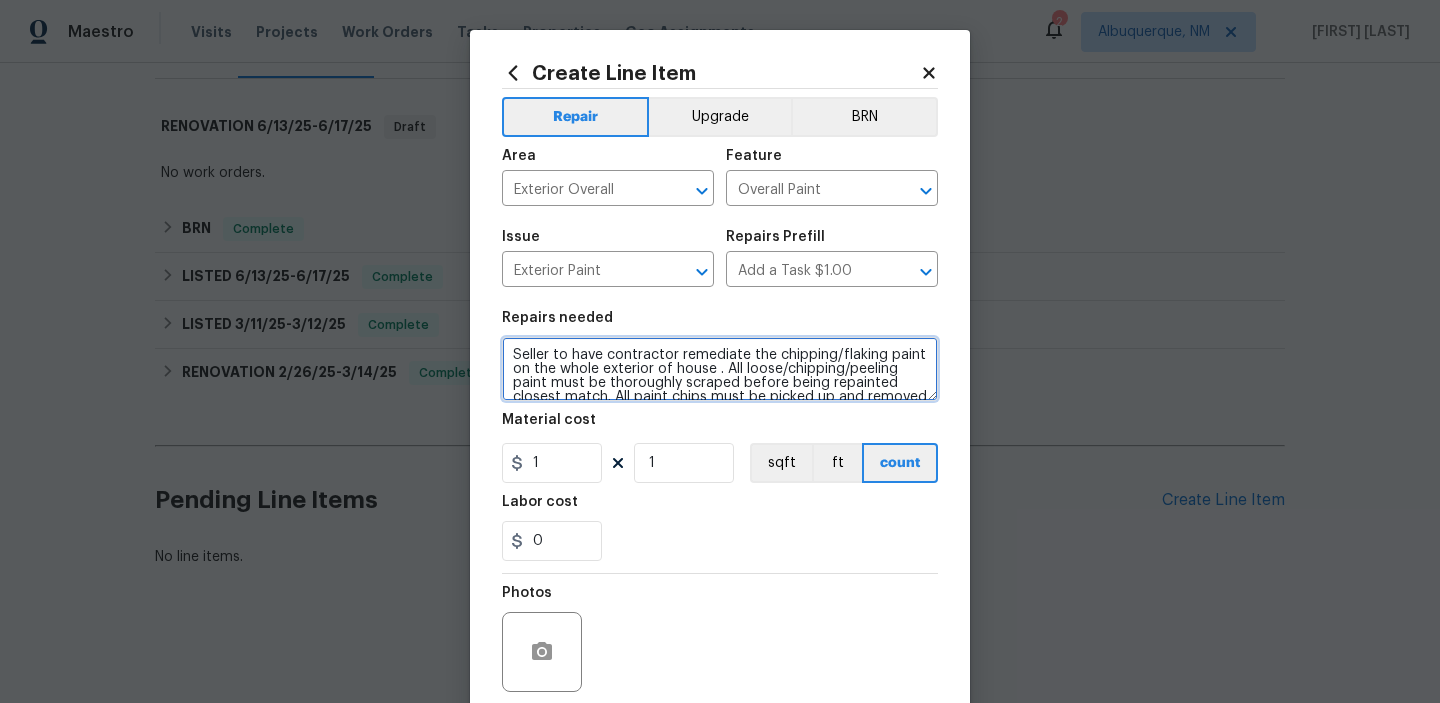 scroll, scrollTop: 46, scrollLeft: 0, axis: vertical 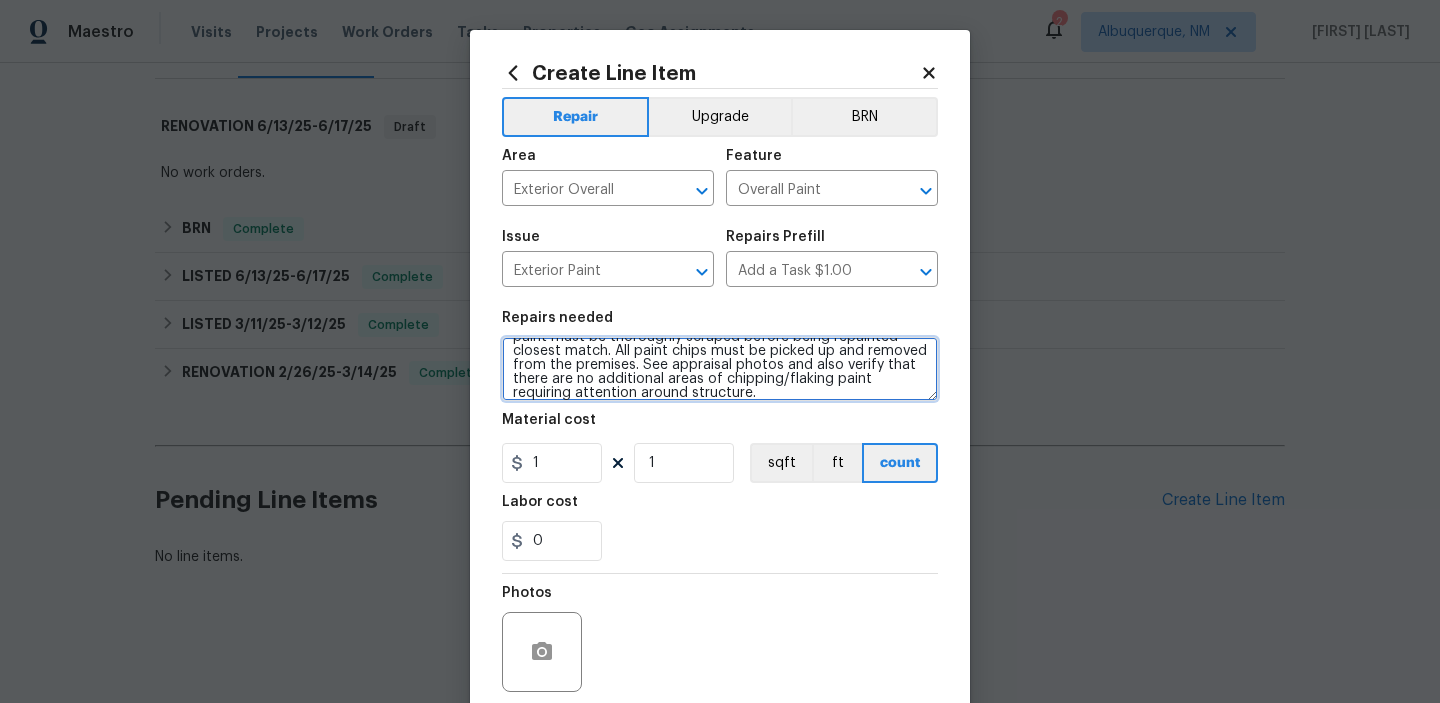 type on "Seller to have contractor remediate the chipping/flaking paint on the whole exterior of house . All loose/chipping/peeling paint must be thoroughly scraped before being repainted closest match. All paint chips must be picked up and removed from the premises. See appraisal photos and also verify that there are no additional areas of chipping/flaking paint requiring attention around structure." 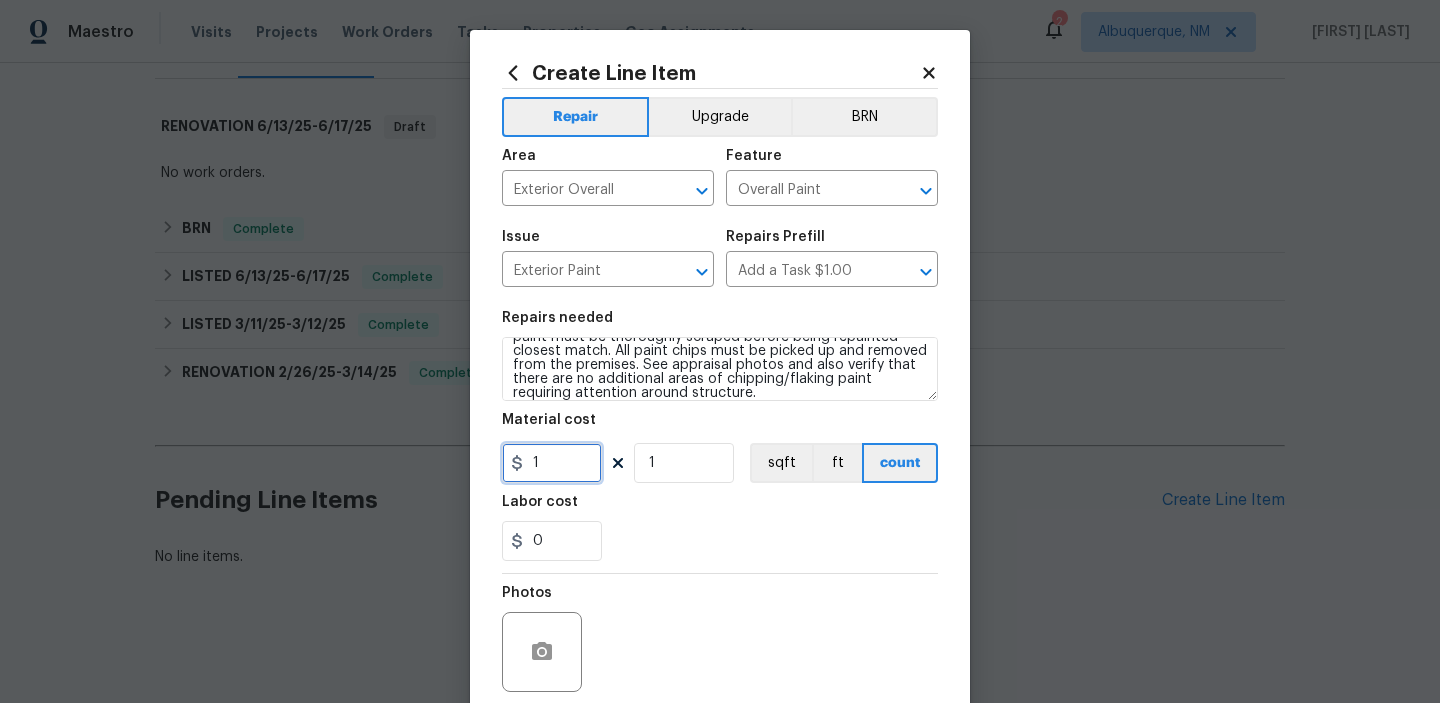 click on "1" at bounding box center [552, 463] 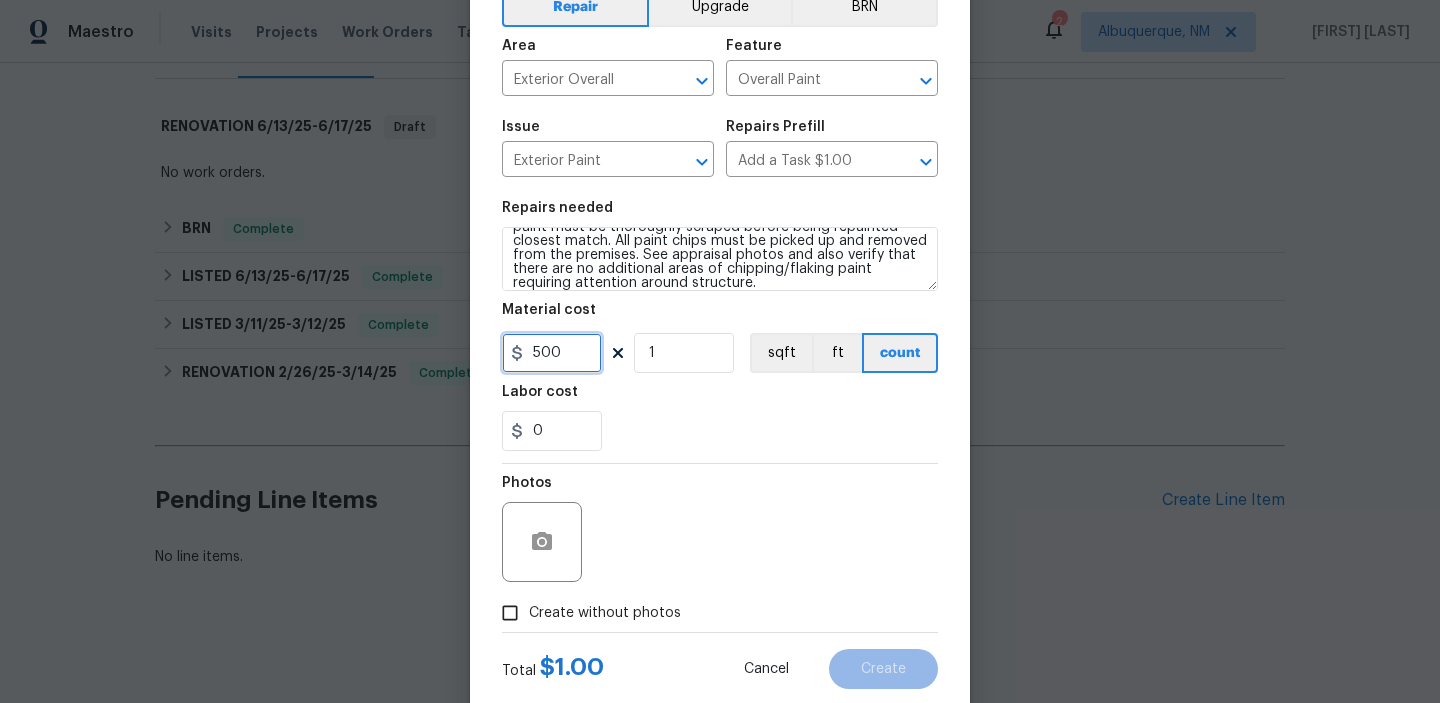 scroll, scrollTop: 159, scrollLeft: 0, axis: vertical 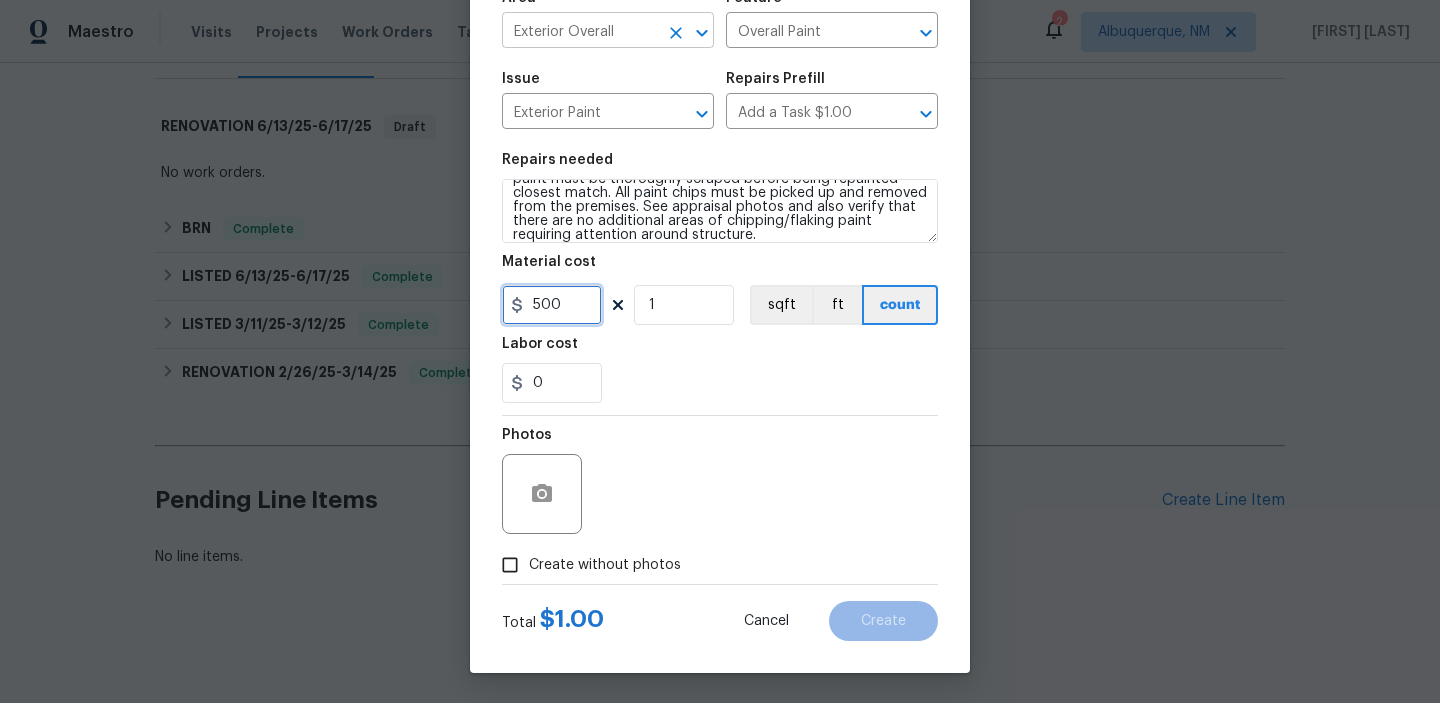 type on "500" 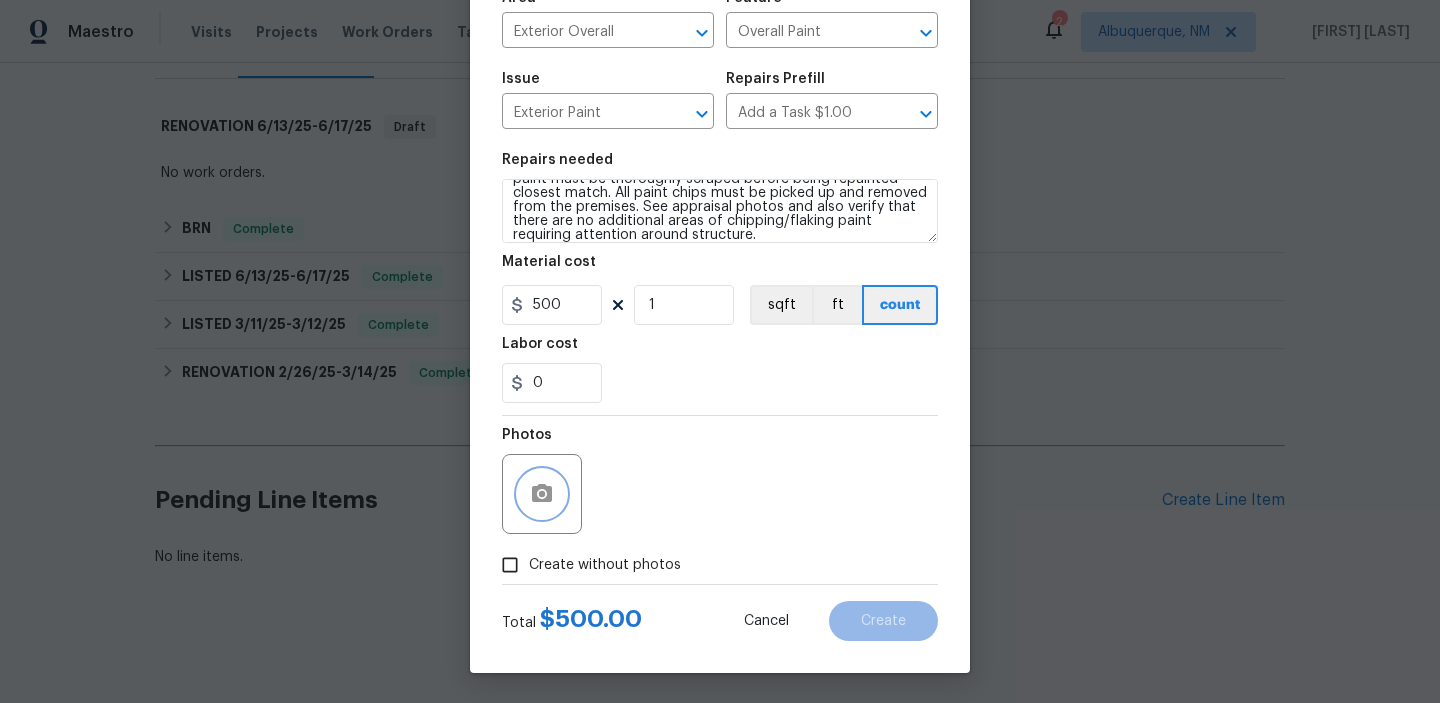 click at bounding box center (542, 494) 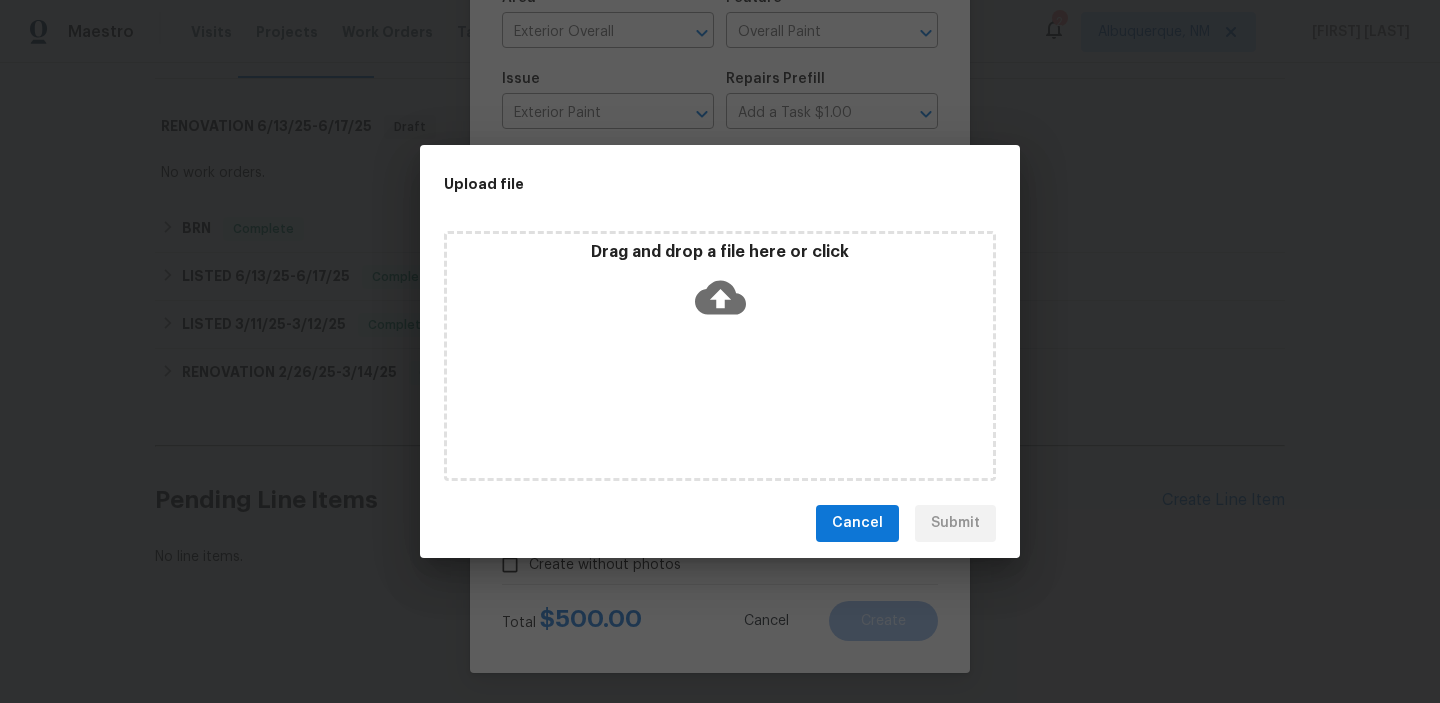 click 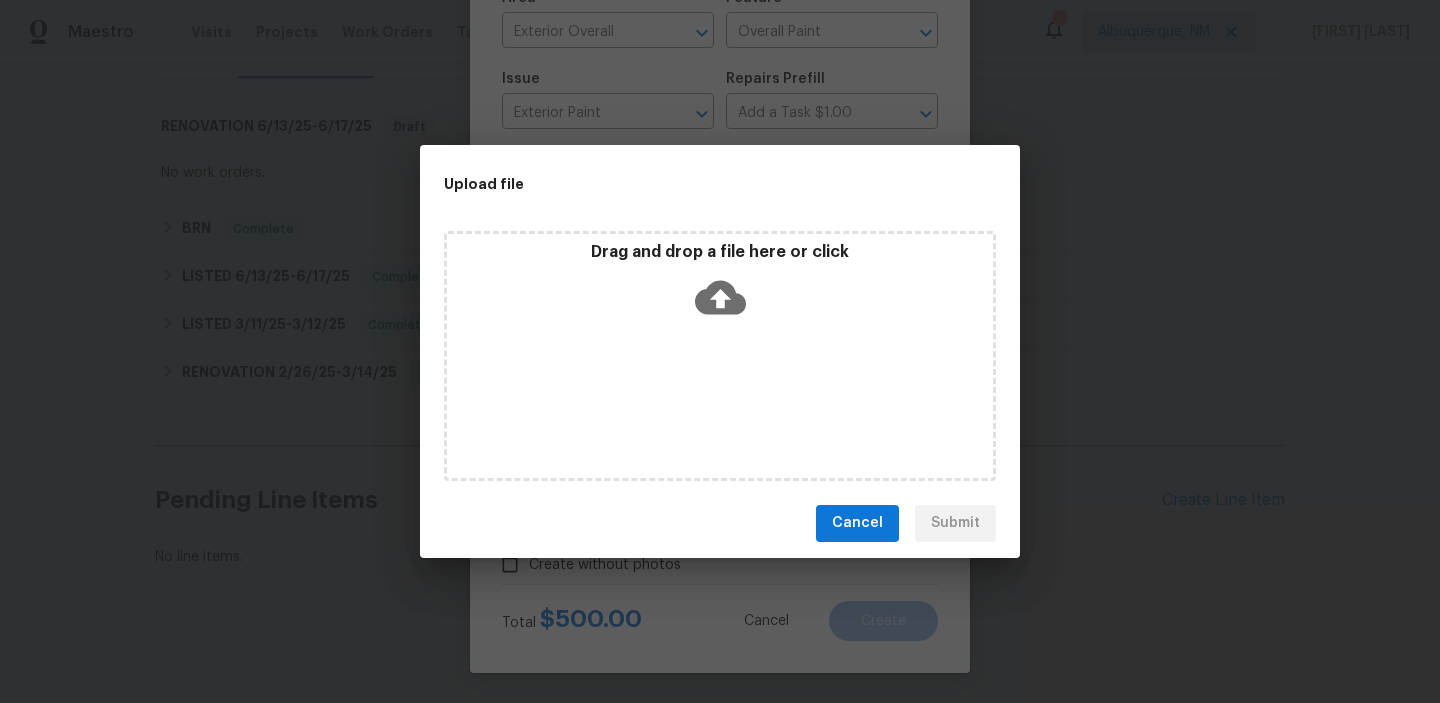click on "Drag and drop a file here or click" at bounding box center (720, 356) 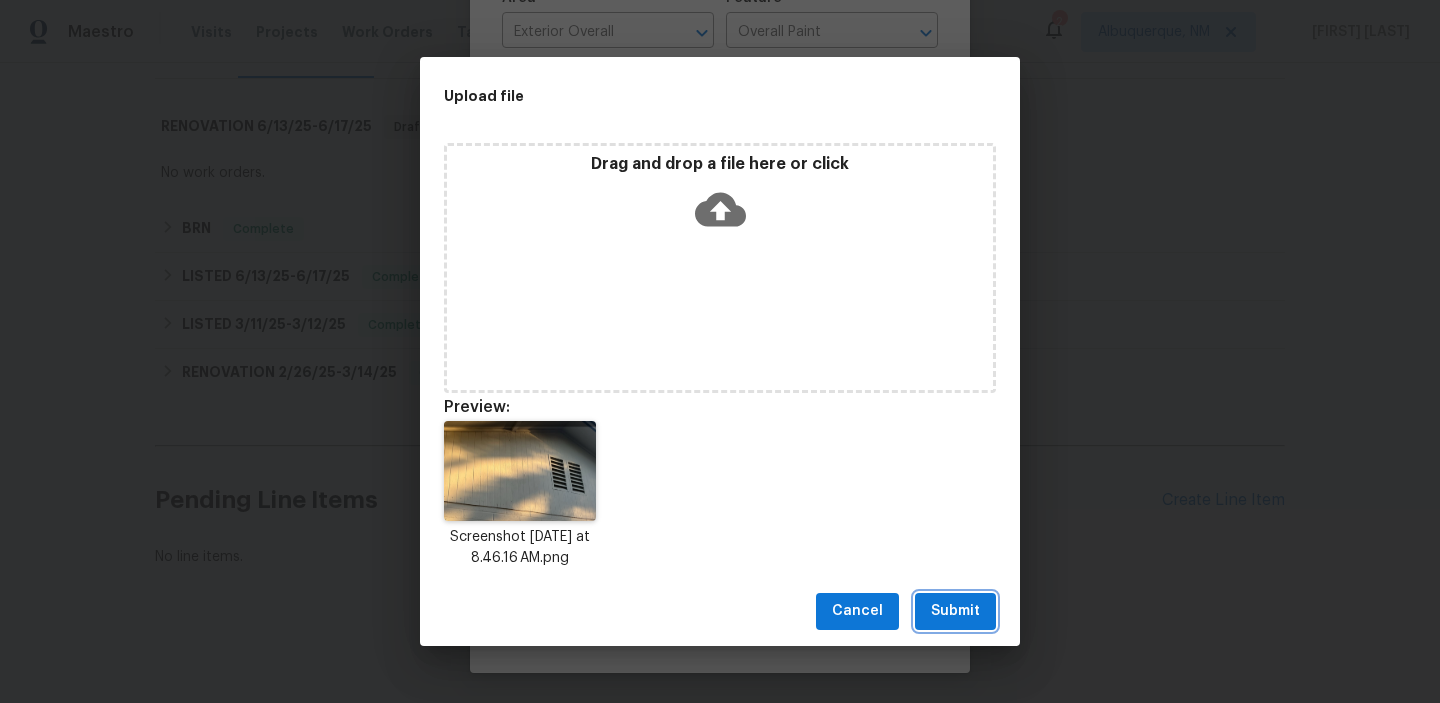click on "Submit" at bounding box center (955, 611) 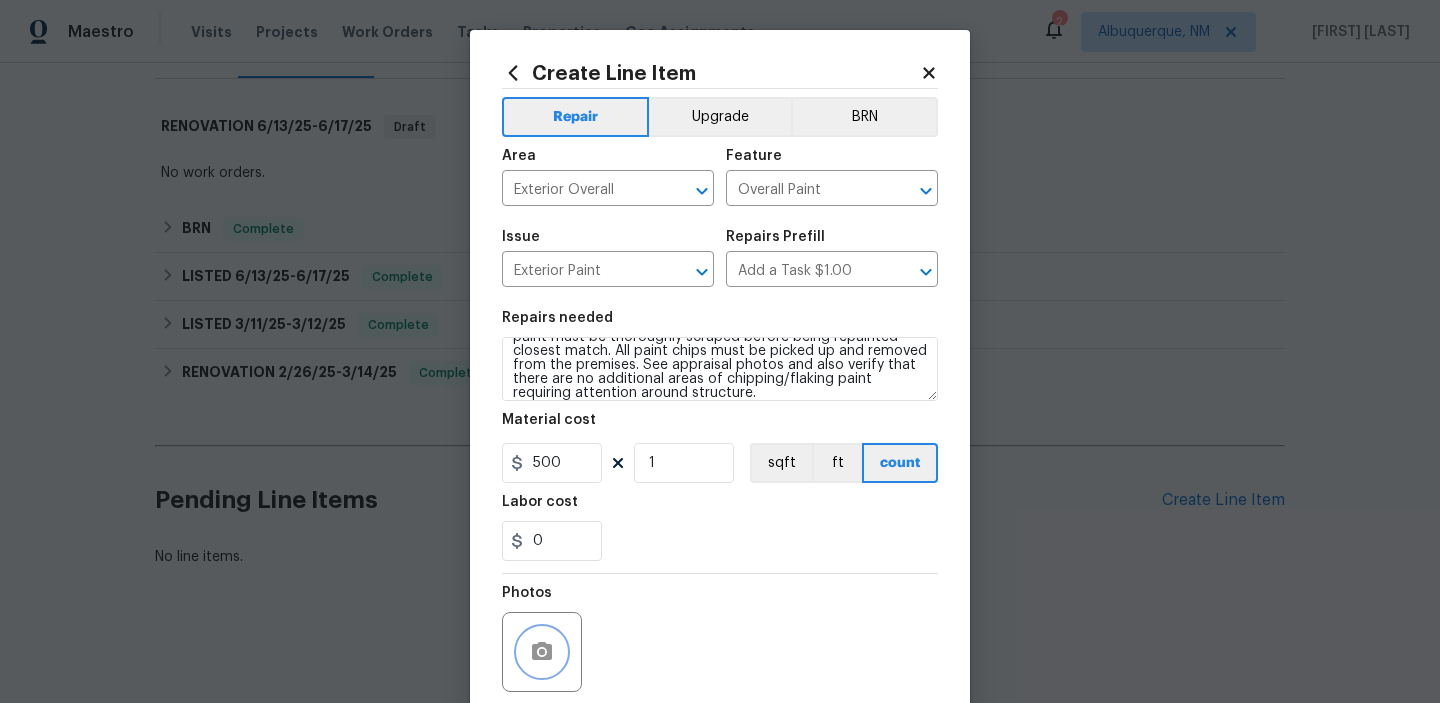 scroll, scrollTop: 159, scrollLeft: 0, axis: vertical 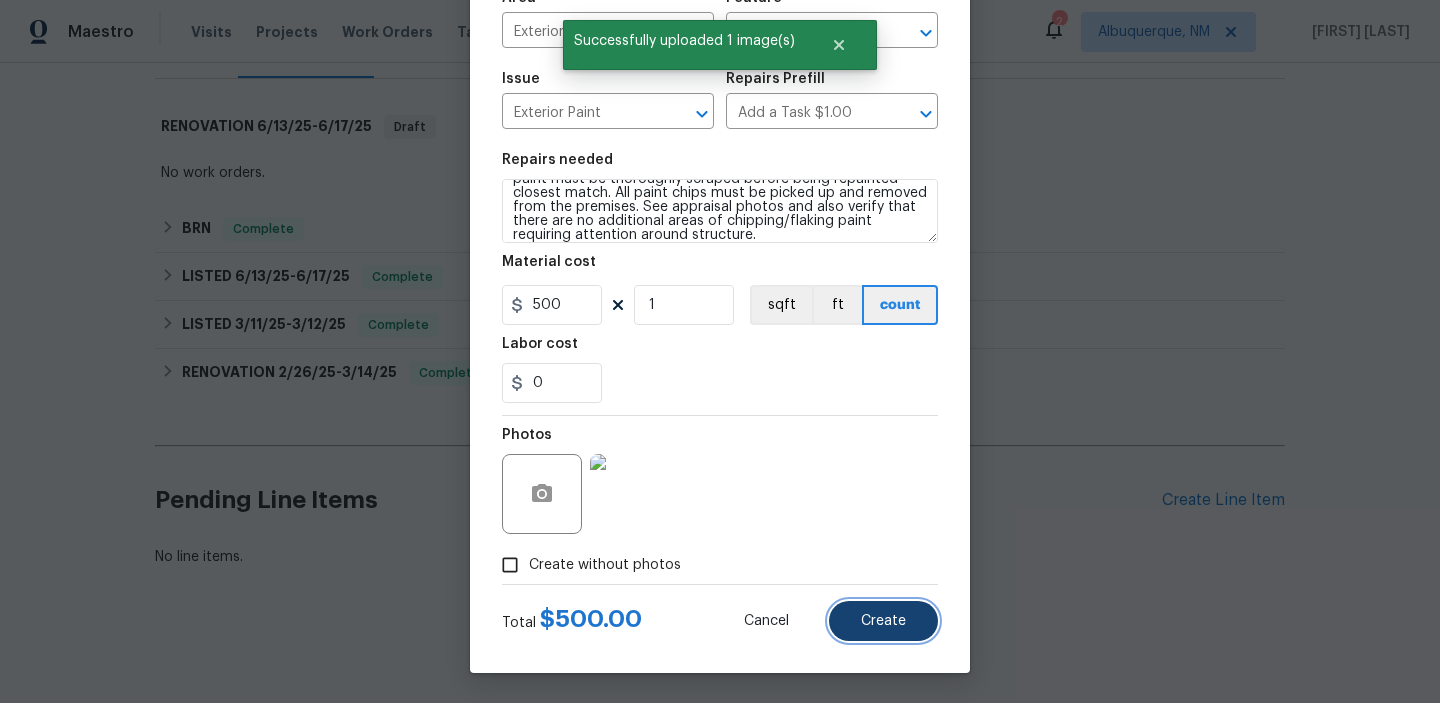 click on "Create" at bounding box center [883, 621] 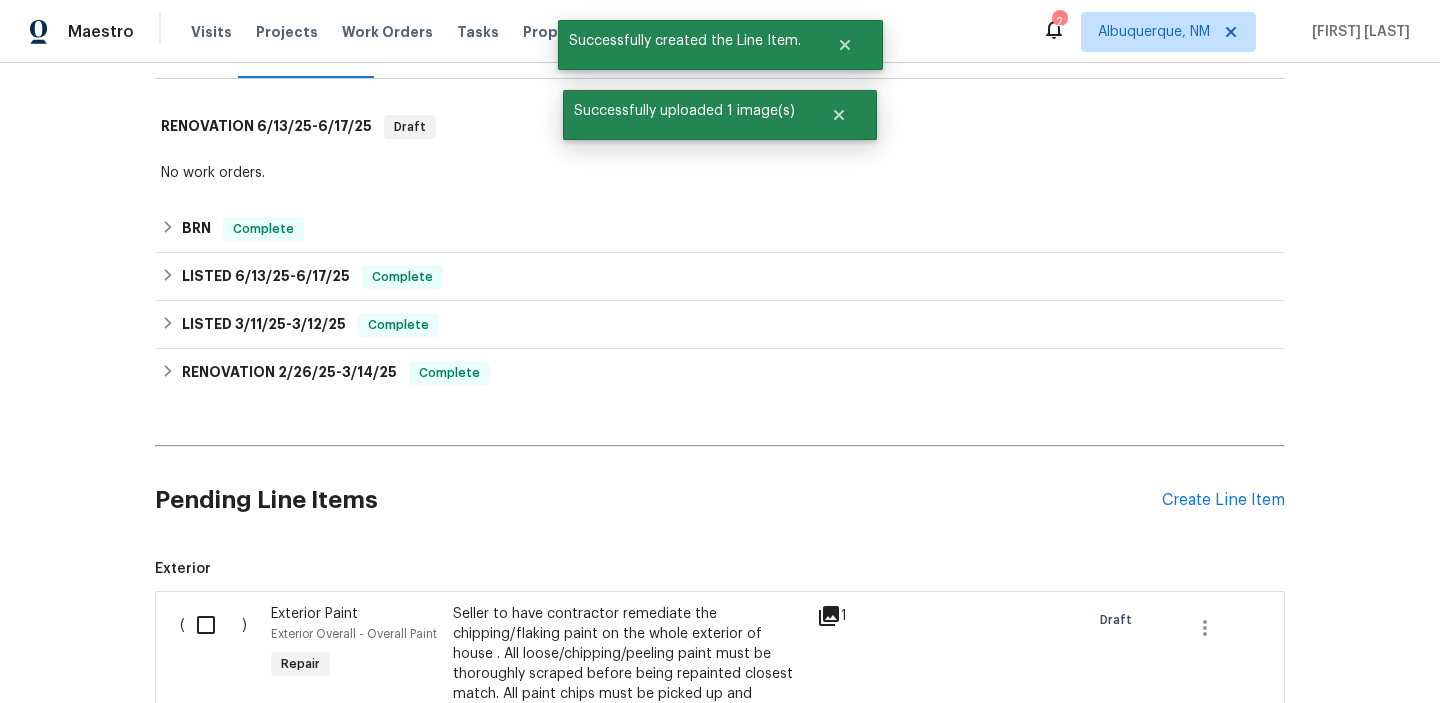 click at bounding box center (213, 625) 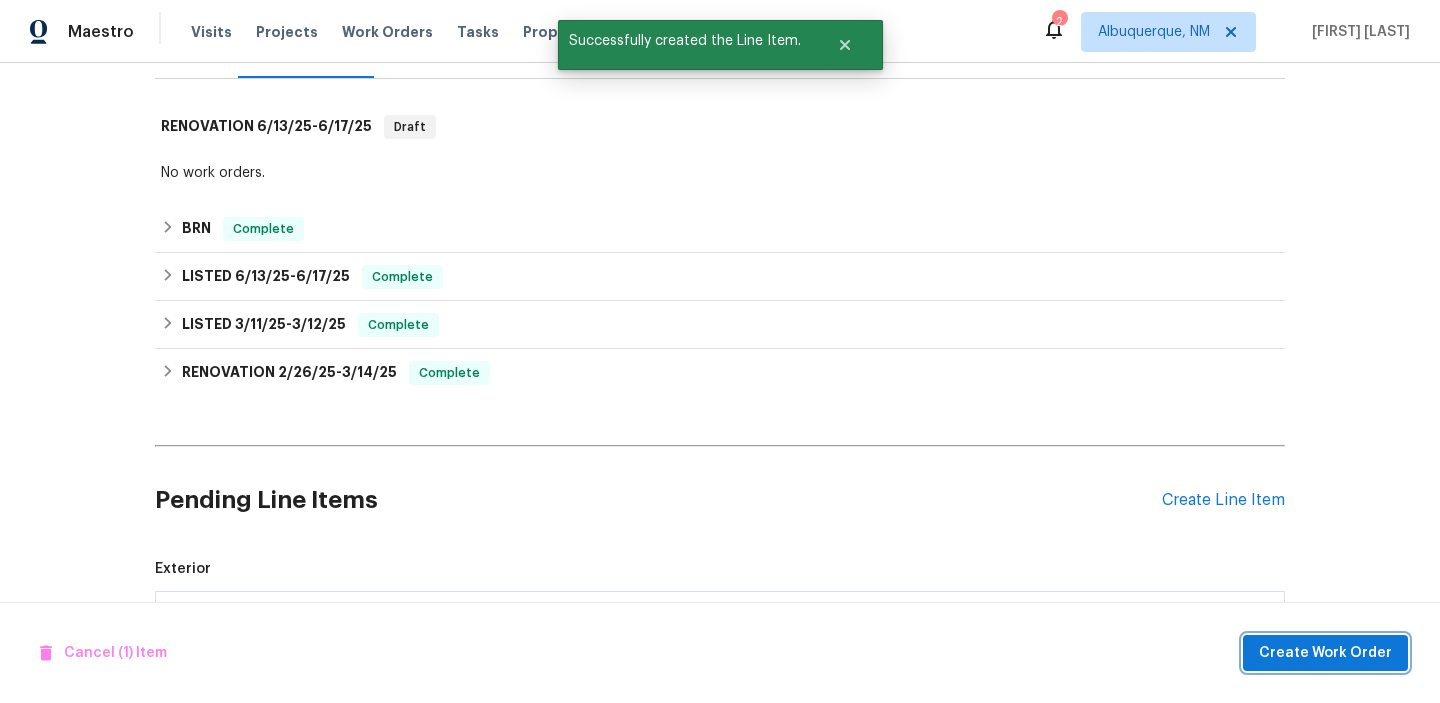 click on "Create Work Order" at bounding box center (1325, 653) 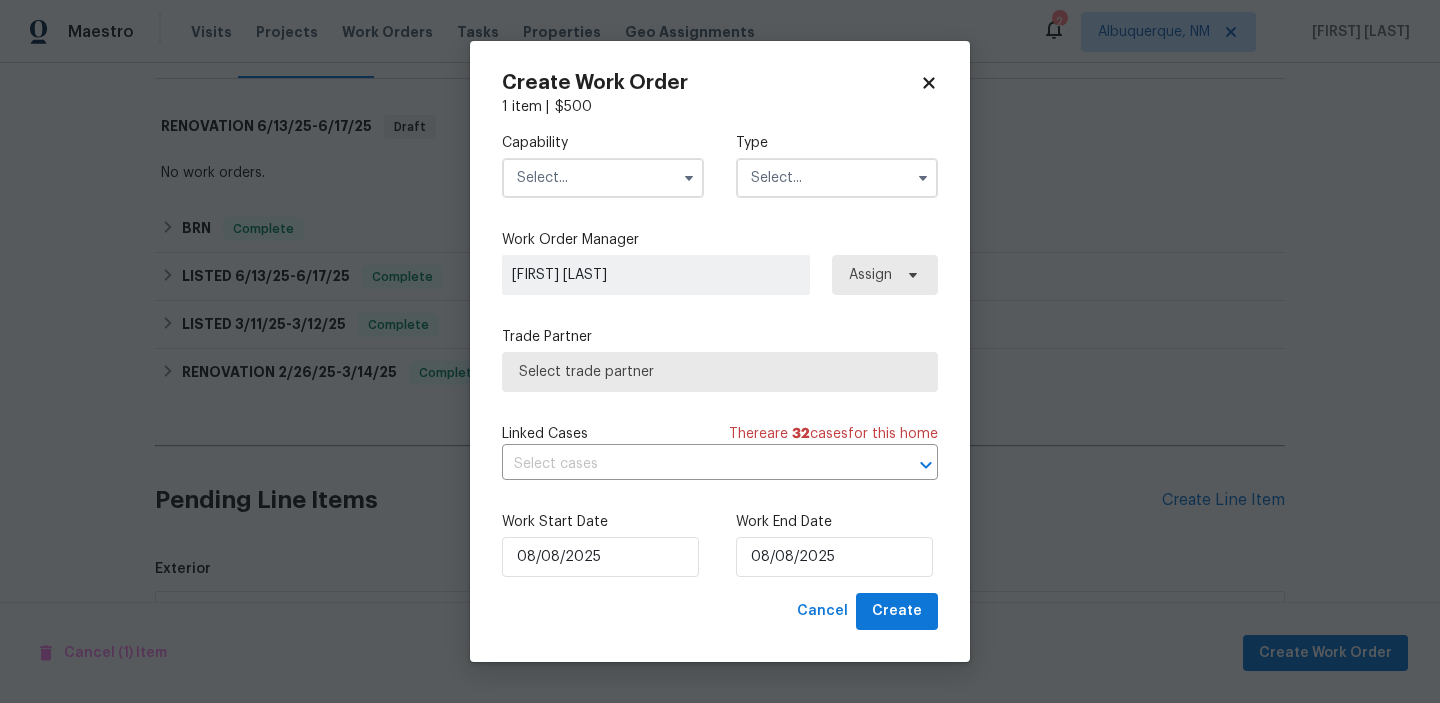 click at bounding box center [837, 178] 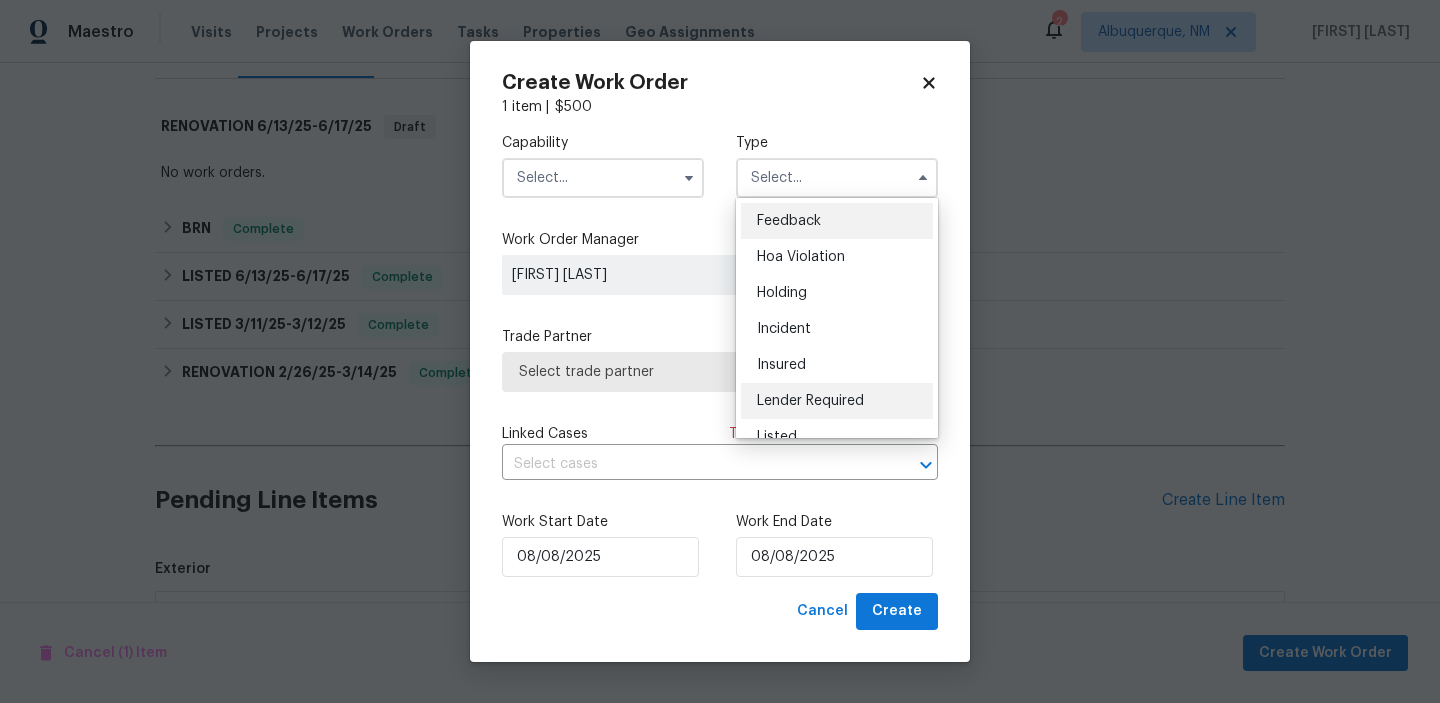 click on "Lender Required" at bounding box center [837, 401] 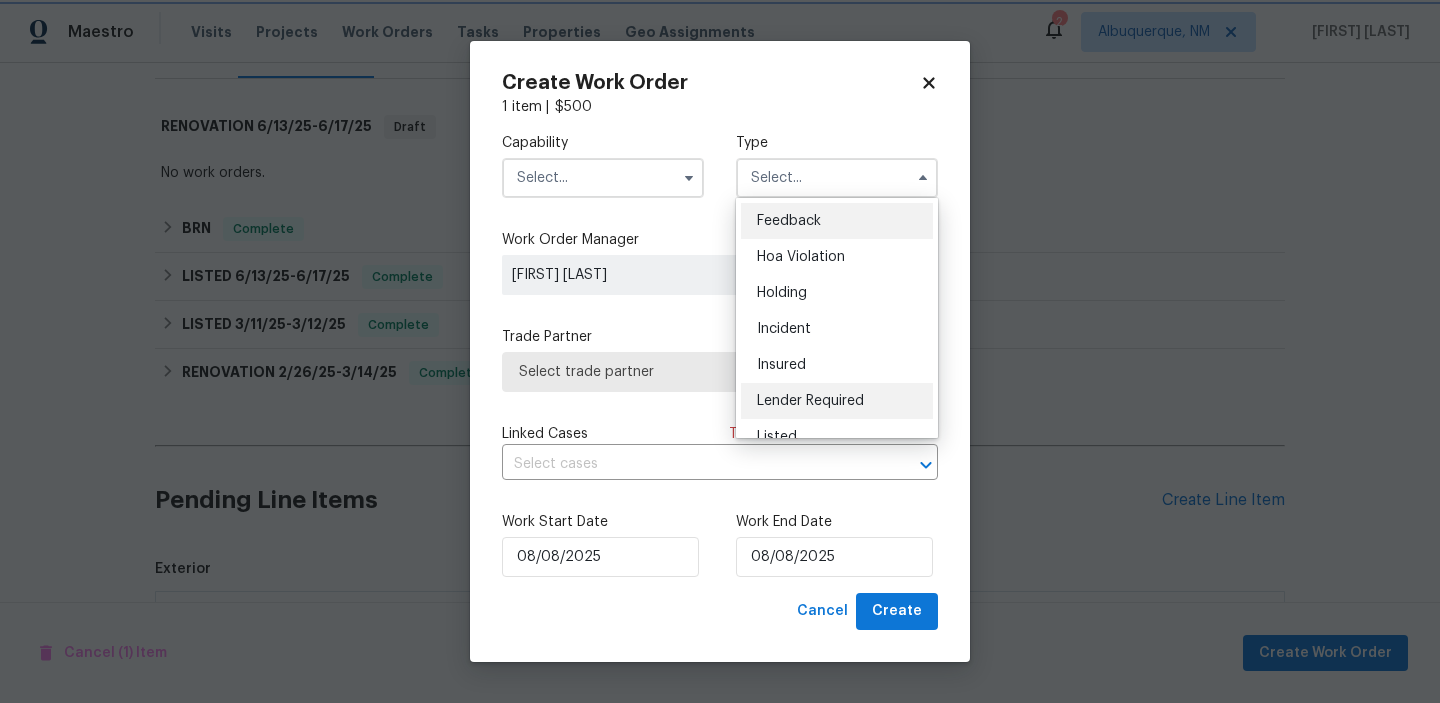 type on "Lender Required" 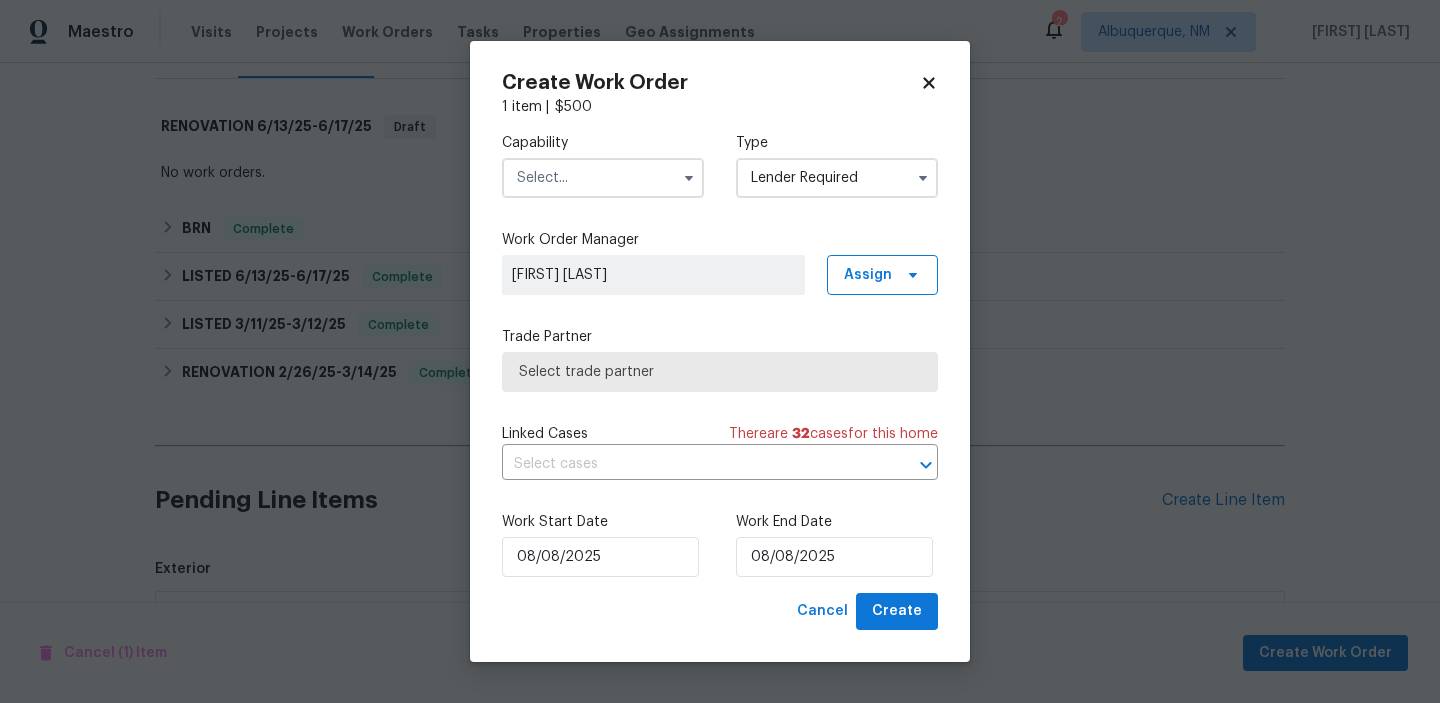 click at bounding box center (603, 178) 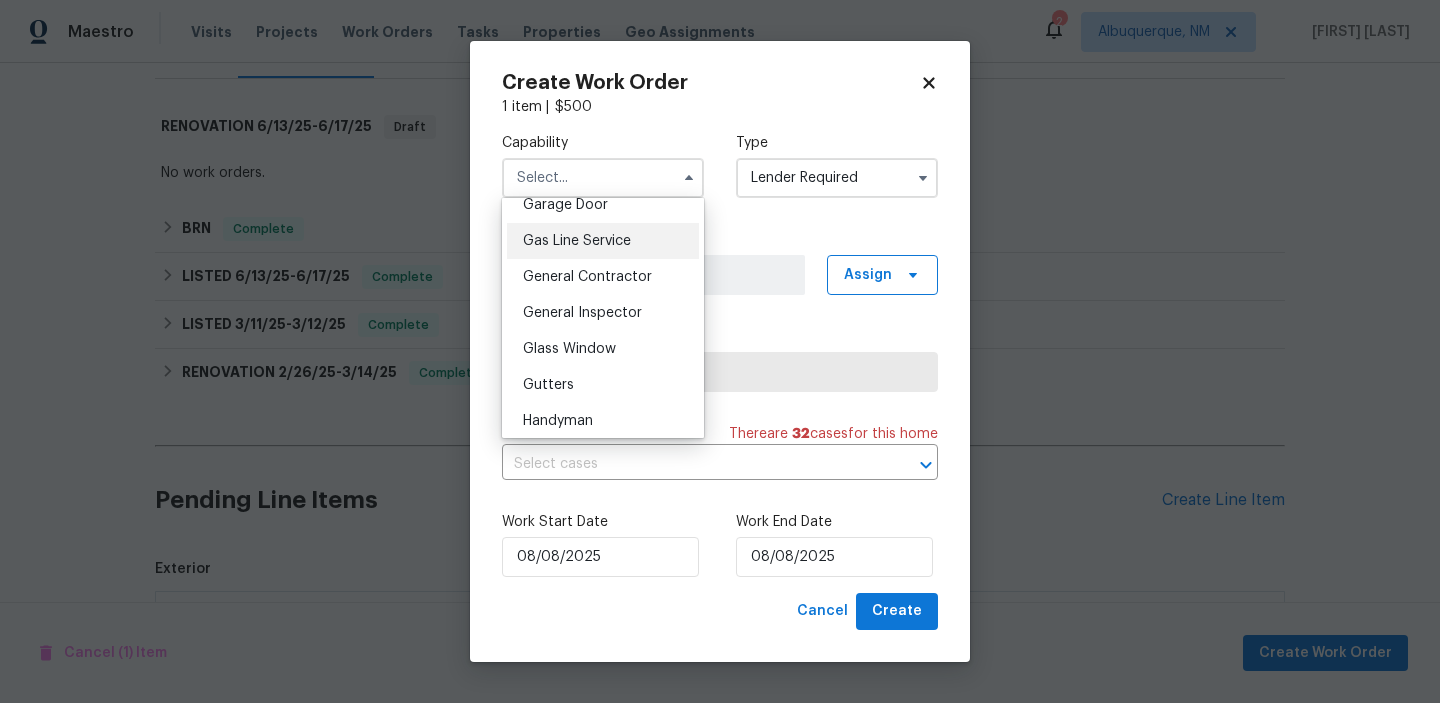 scroll, scrollTop: 929, scrollLeft: 0, axis: vertical 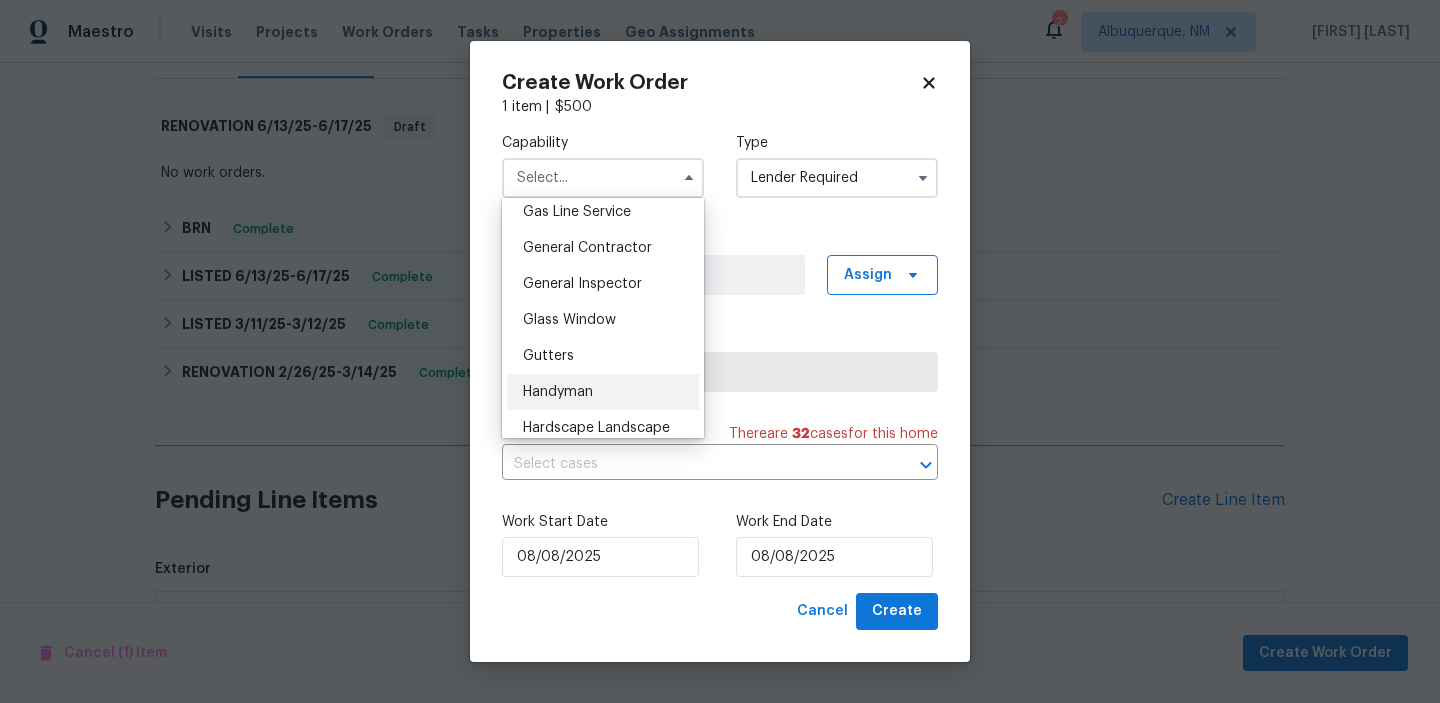 click on "Handyman" at bounding box center (603, 392) 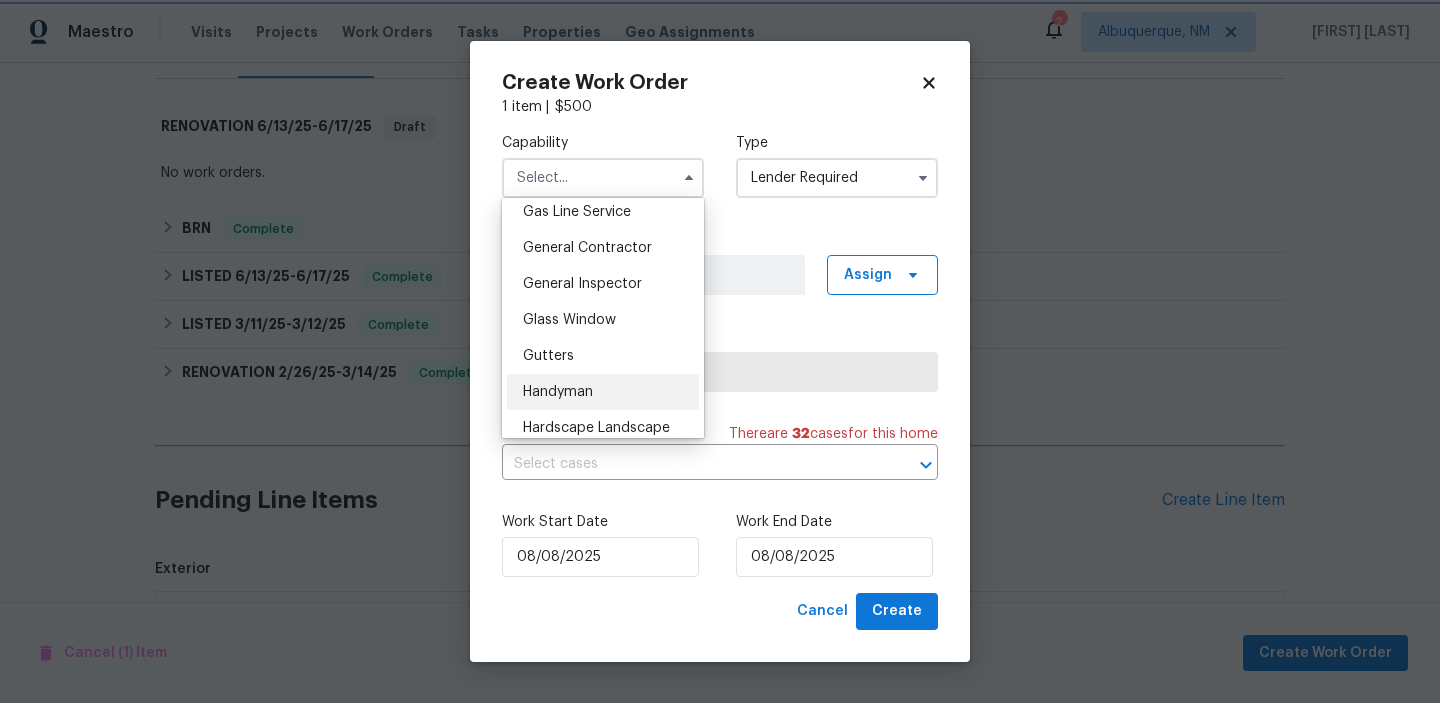 type on "Handyman" 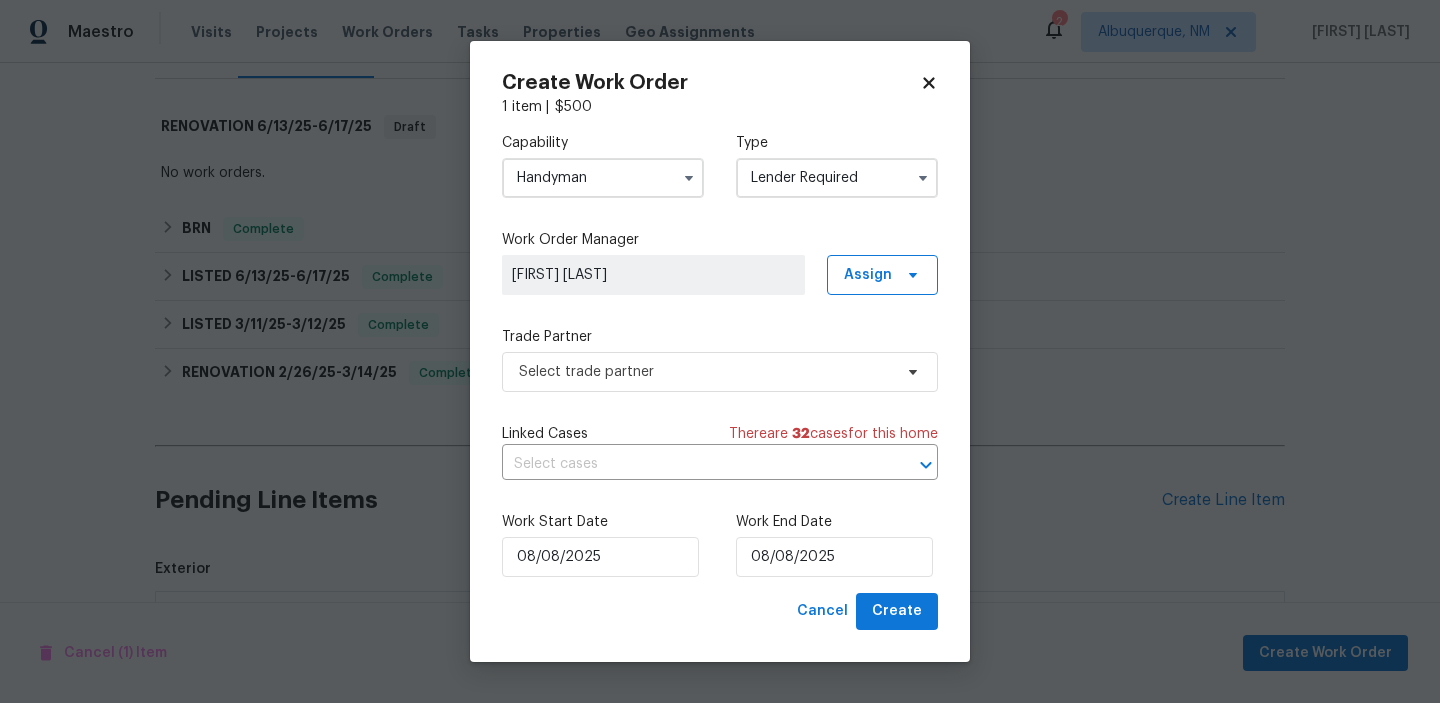 click on "Trade Partner   Select trade partner" at bounding box center (720, 359) 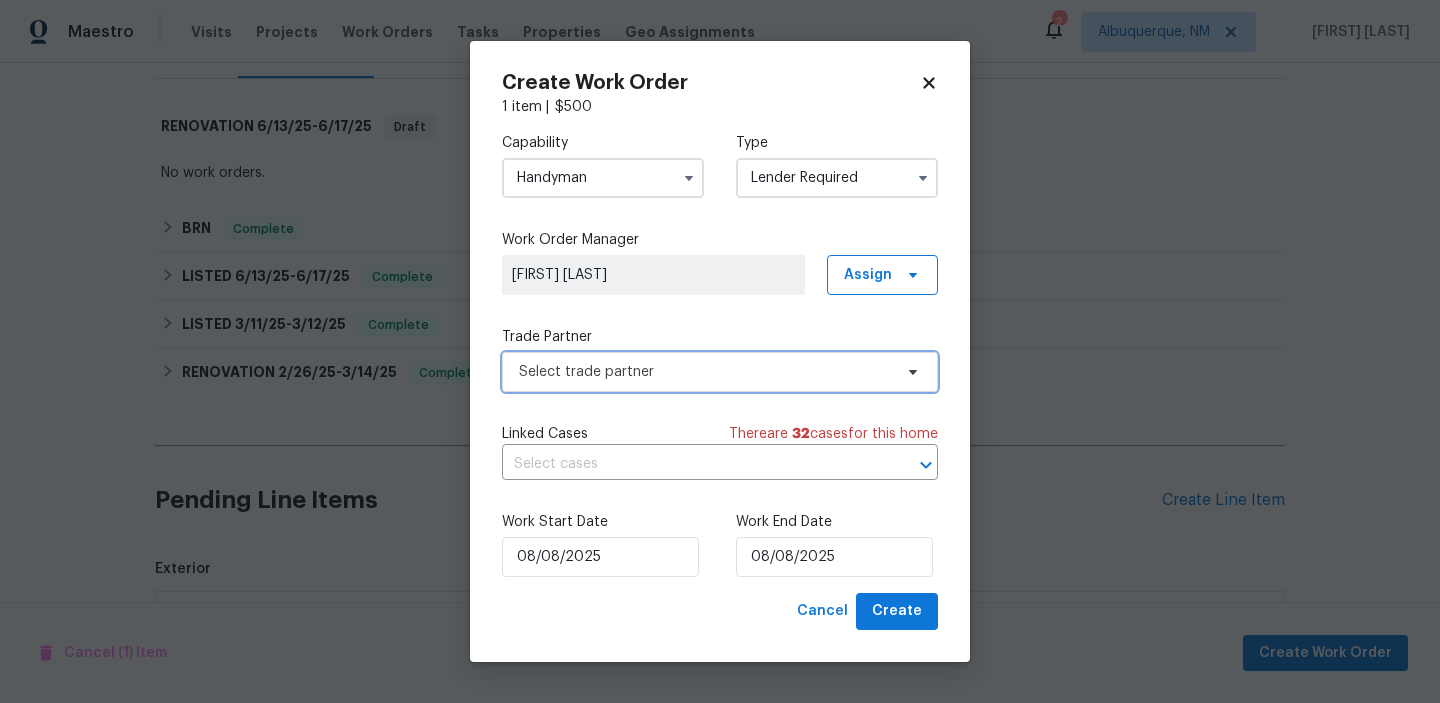 click on "Select trade partner" at bounding box center (705, 372) 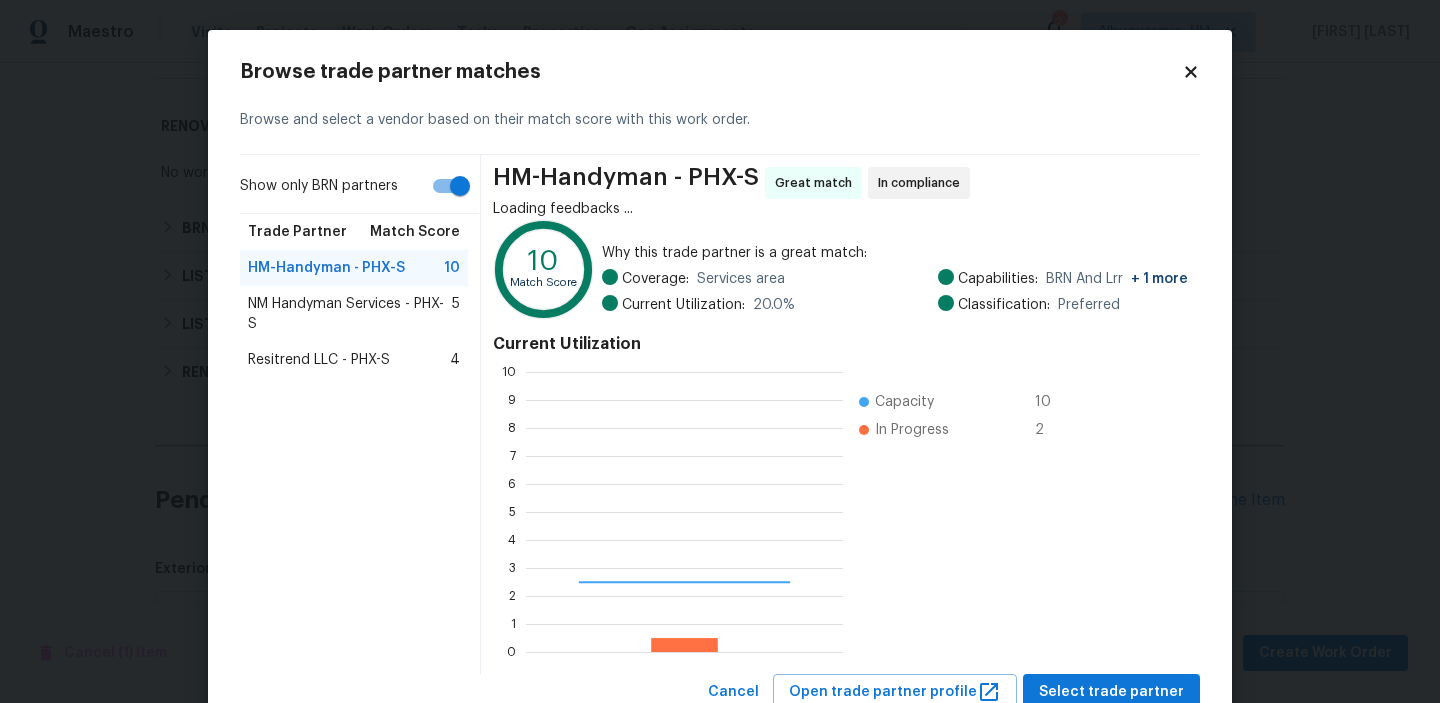 scroll, scrollTop: 2, scrollLeft: 2, axis: both 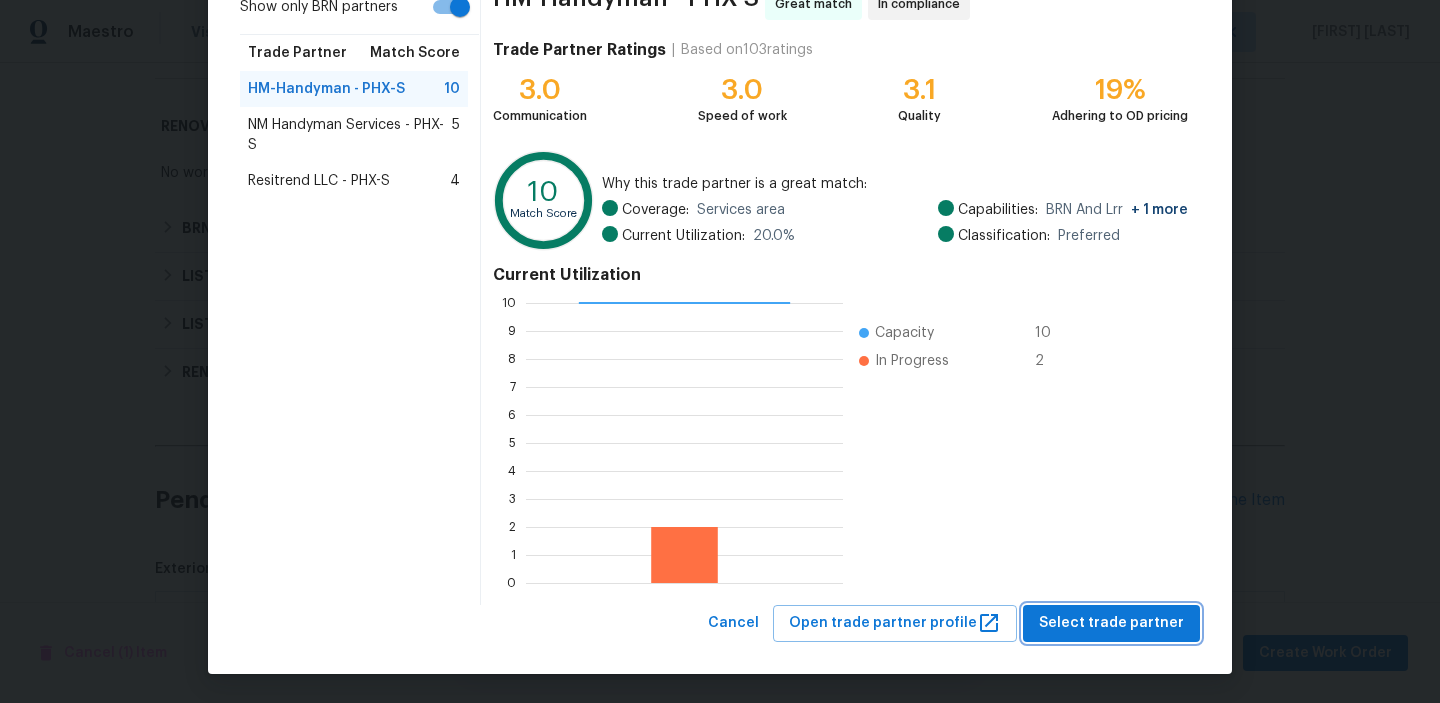 click on "Select trade partner" at bounding box center [1111, 623] 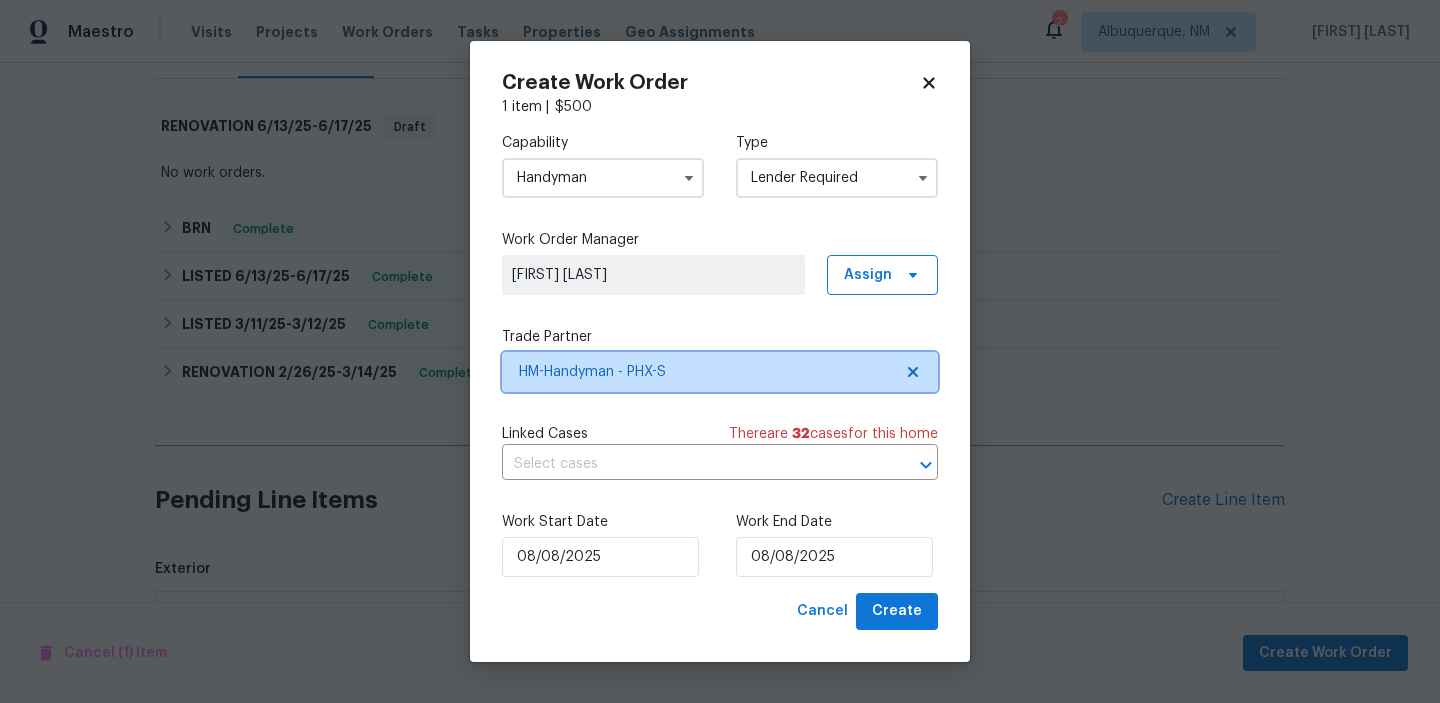 scroll, scrollTop: 0, scrollLeft: 0, axis: both 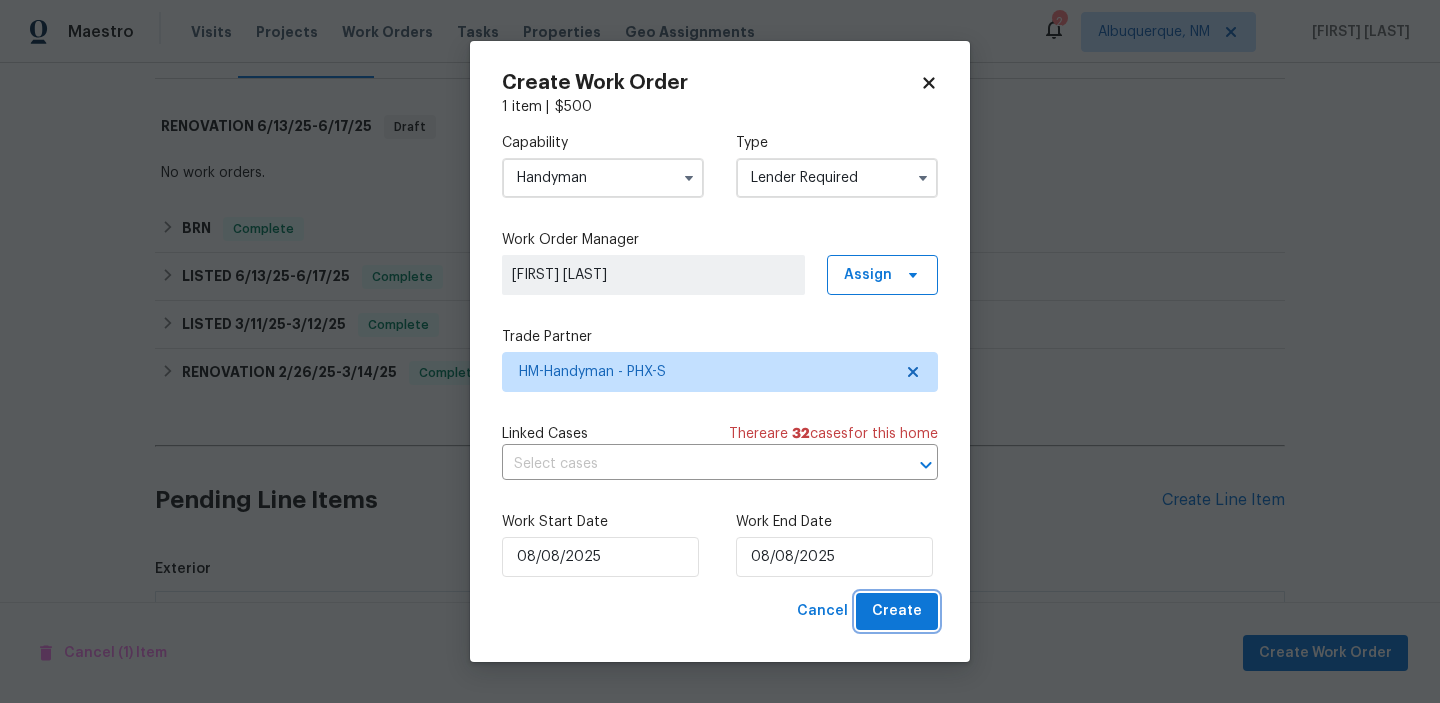 click on "Create" at bounding box center [897, 611] 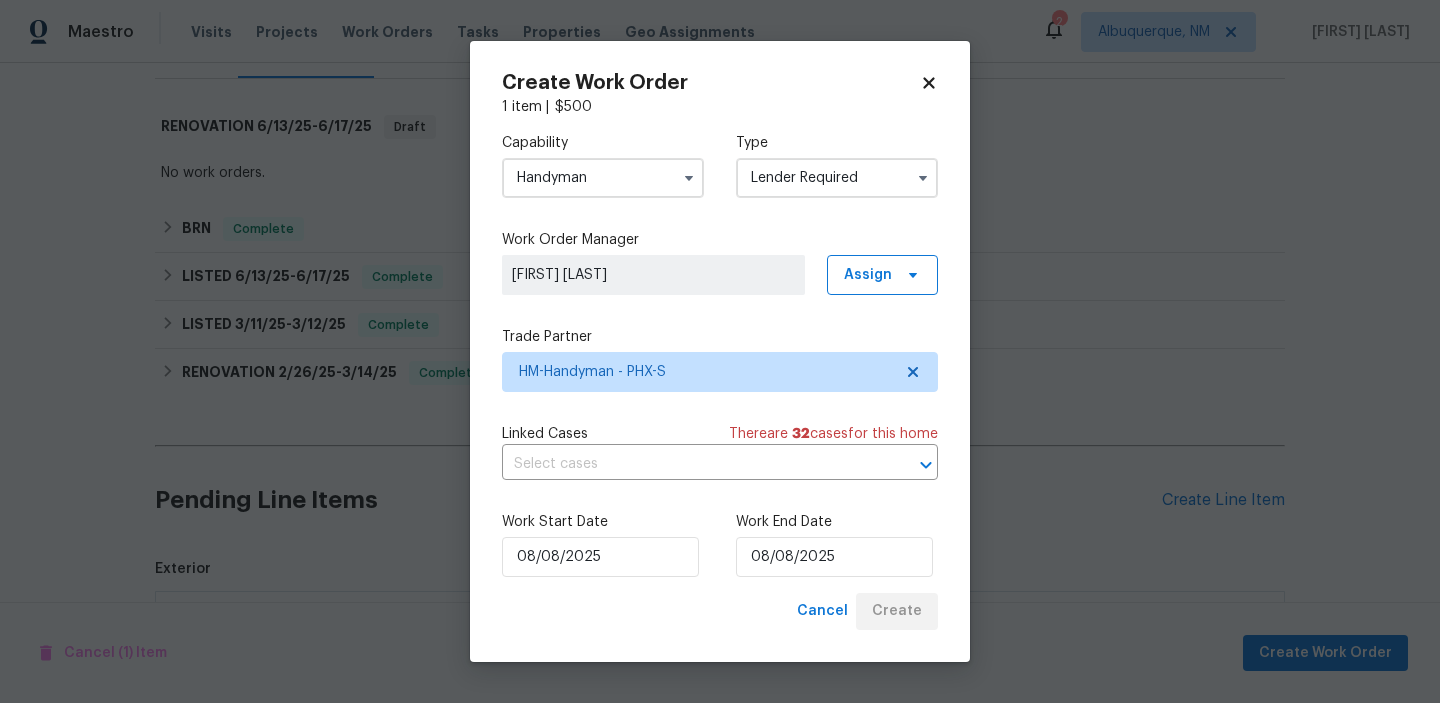checkbox on "false" 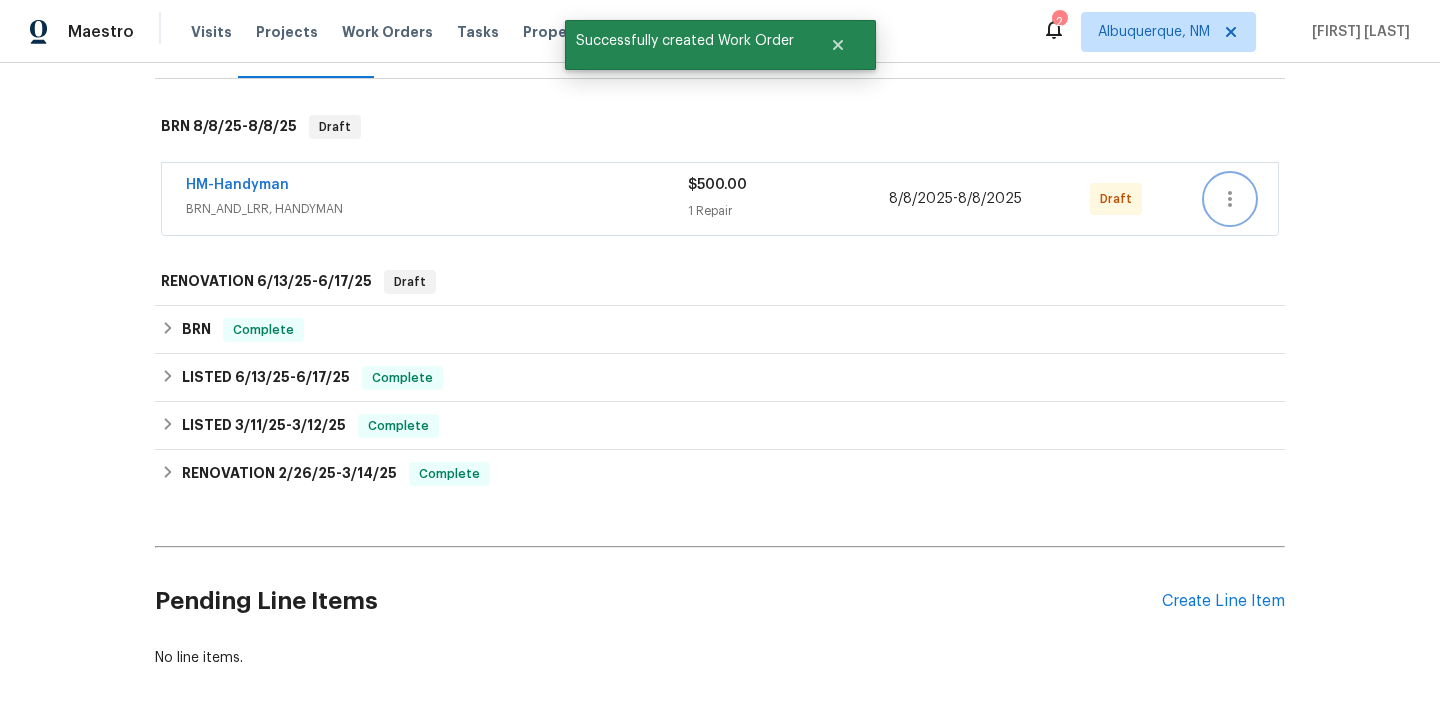 click 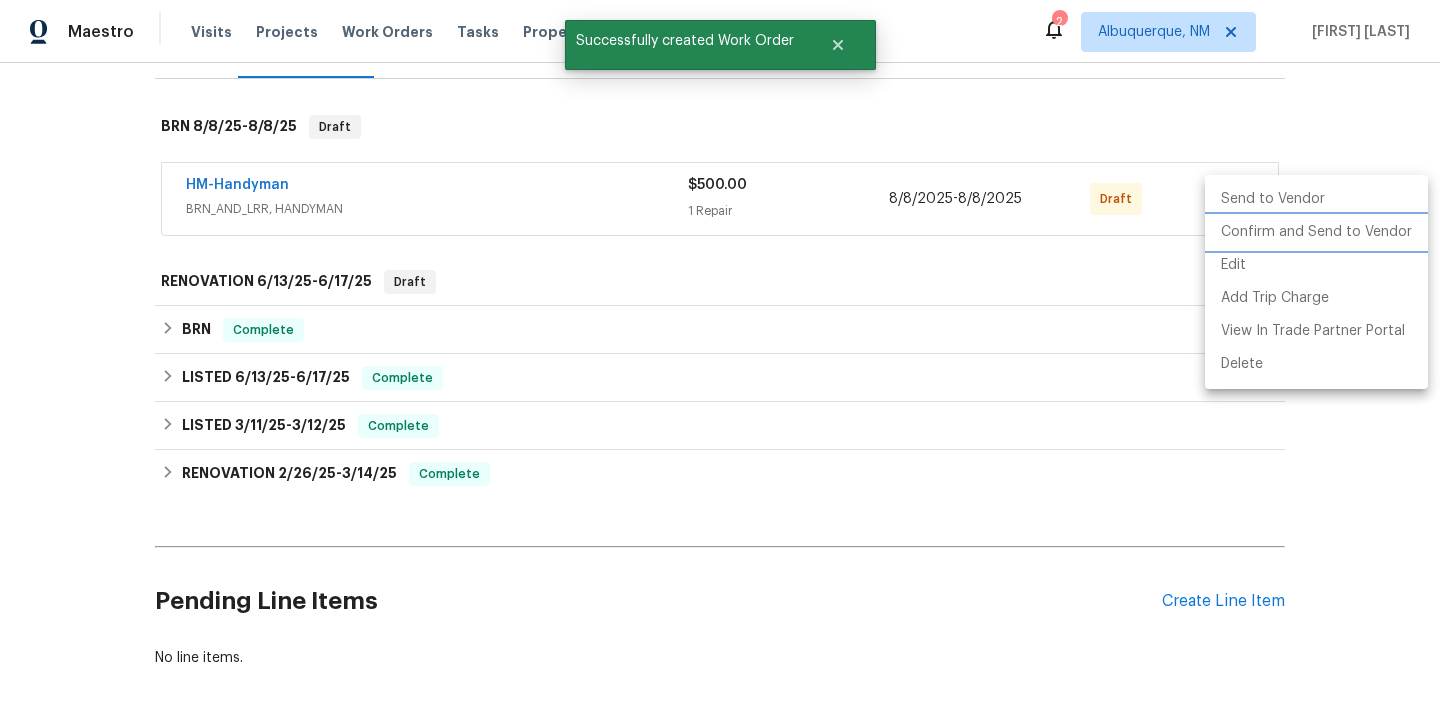 click on "Confirm and Send to Vendor" at bounding box center (1316, 232) 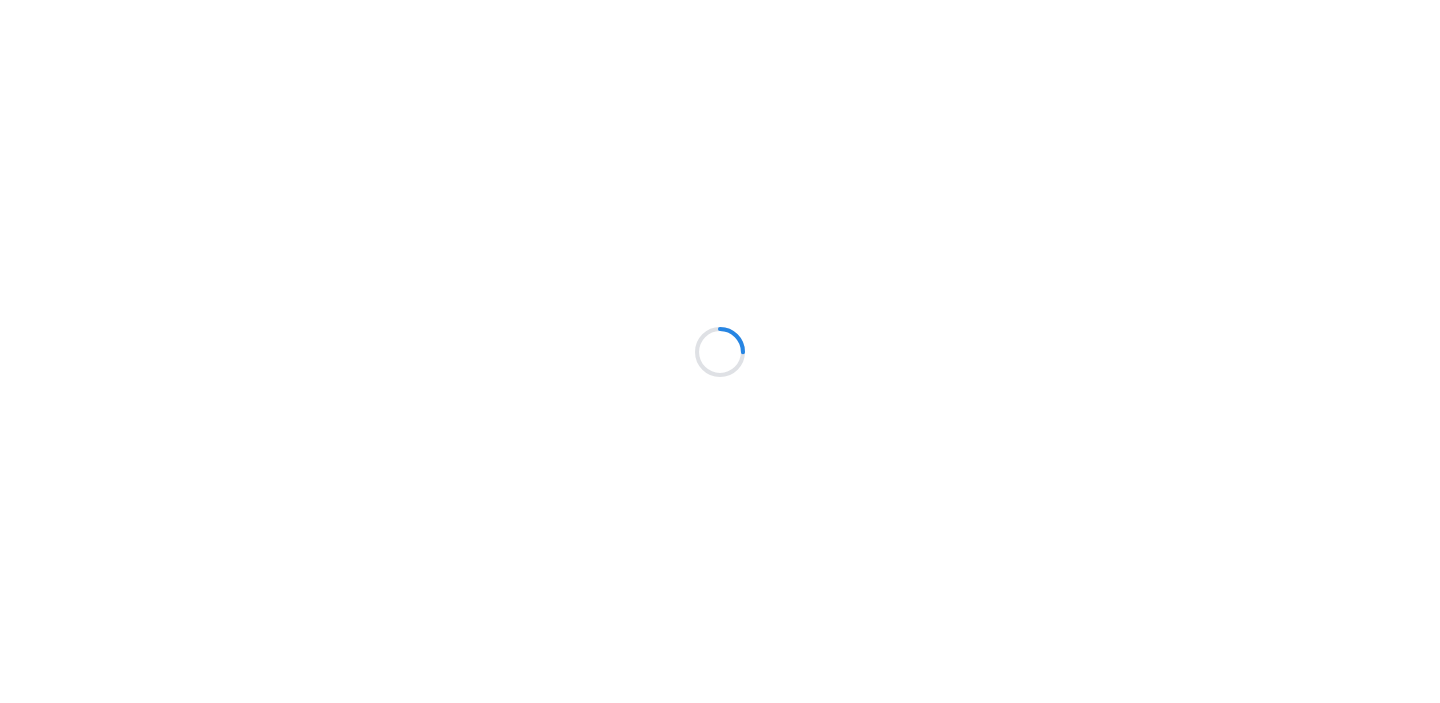 scroll, scrollTop: 0, scrollLeft: 0, axis: both 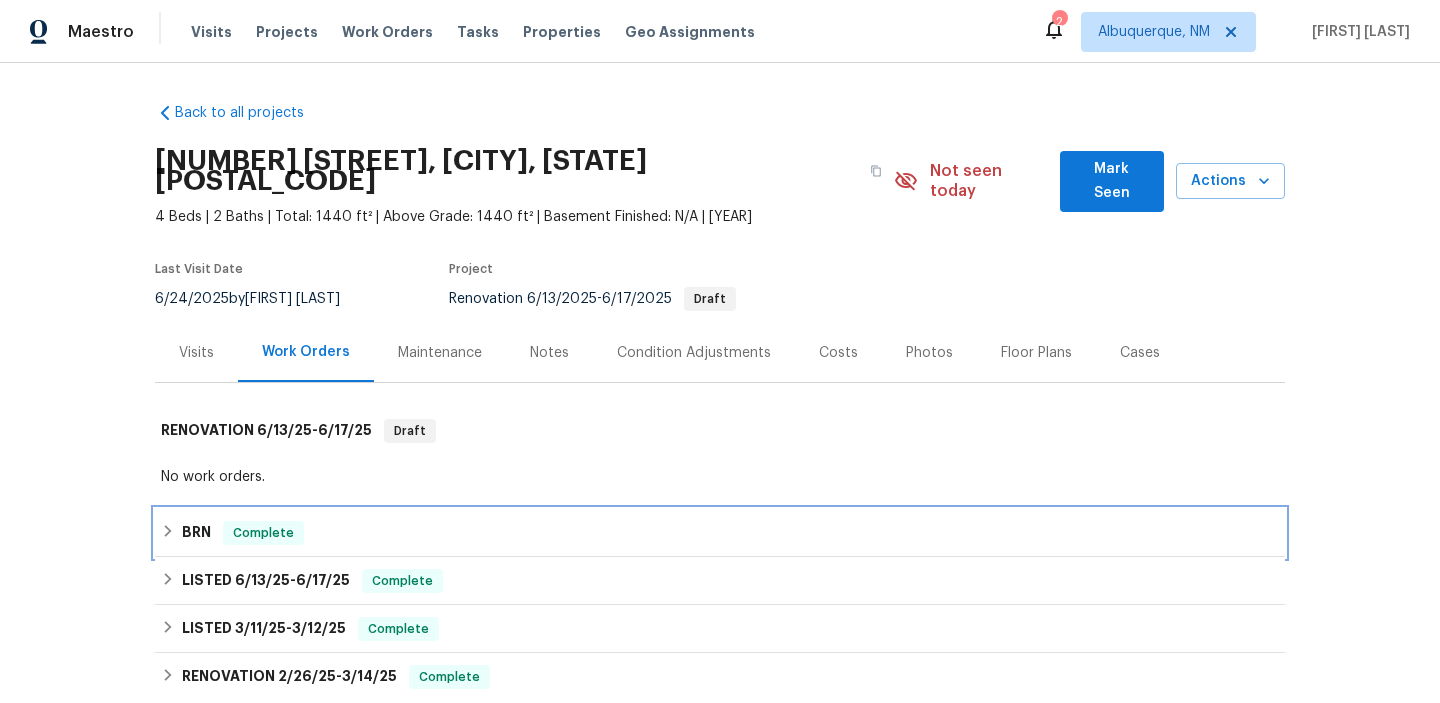click on "BRN   Complete" at bounding box center [720, 533] 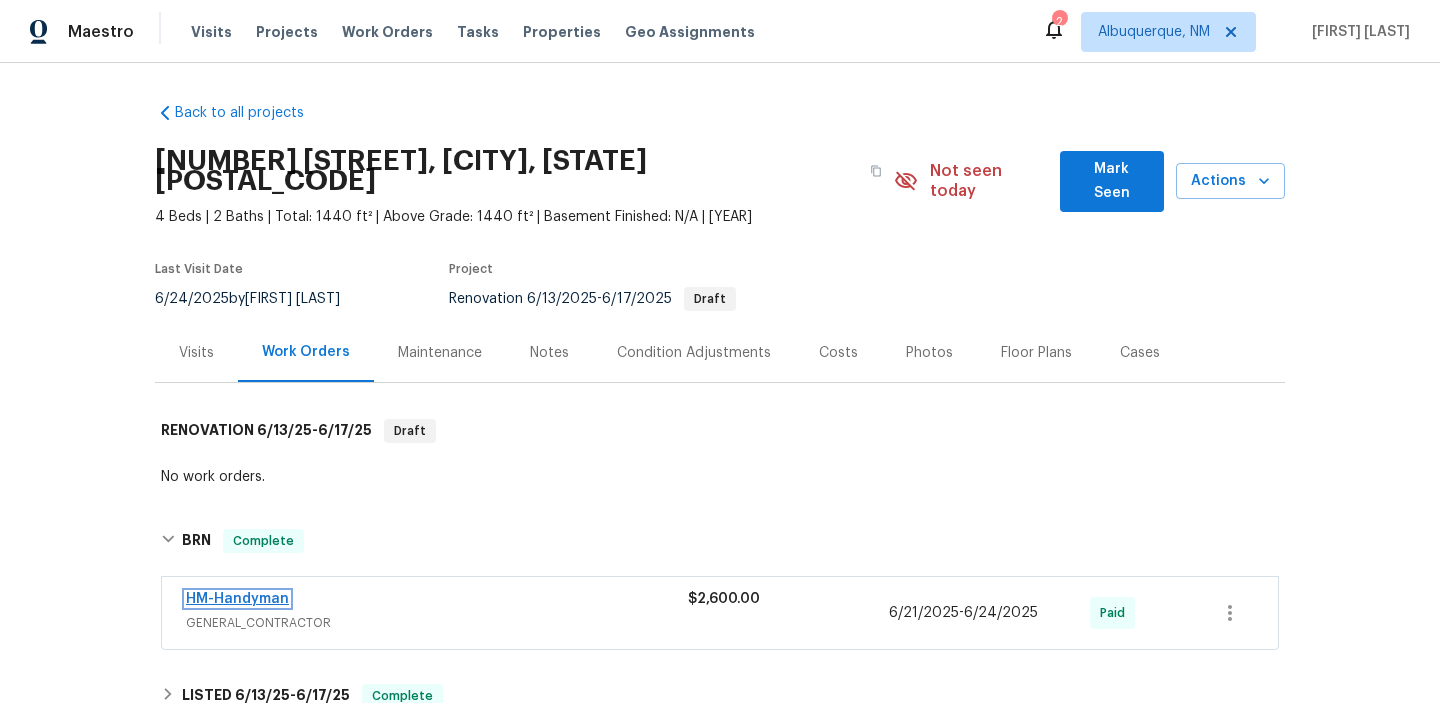 click on "HM-Handyman" at bounding box center (237, 599) 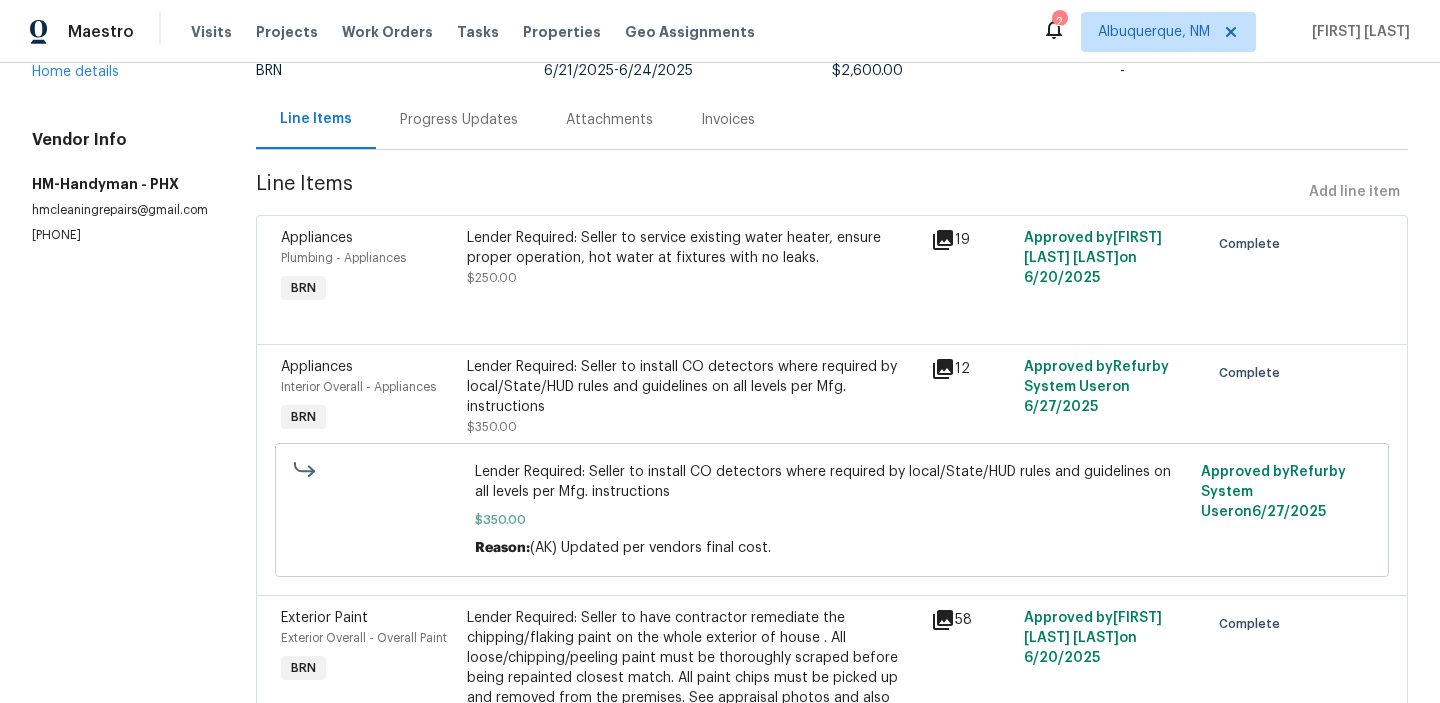 scroll, scrollTop: 329, scrollLeft: 0, axis: vertical 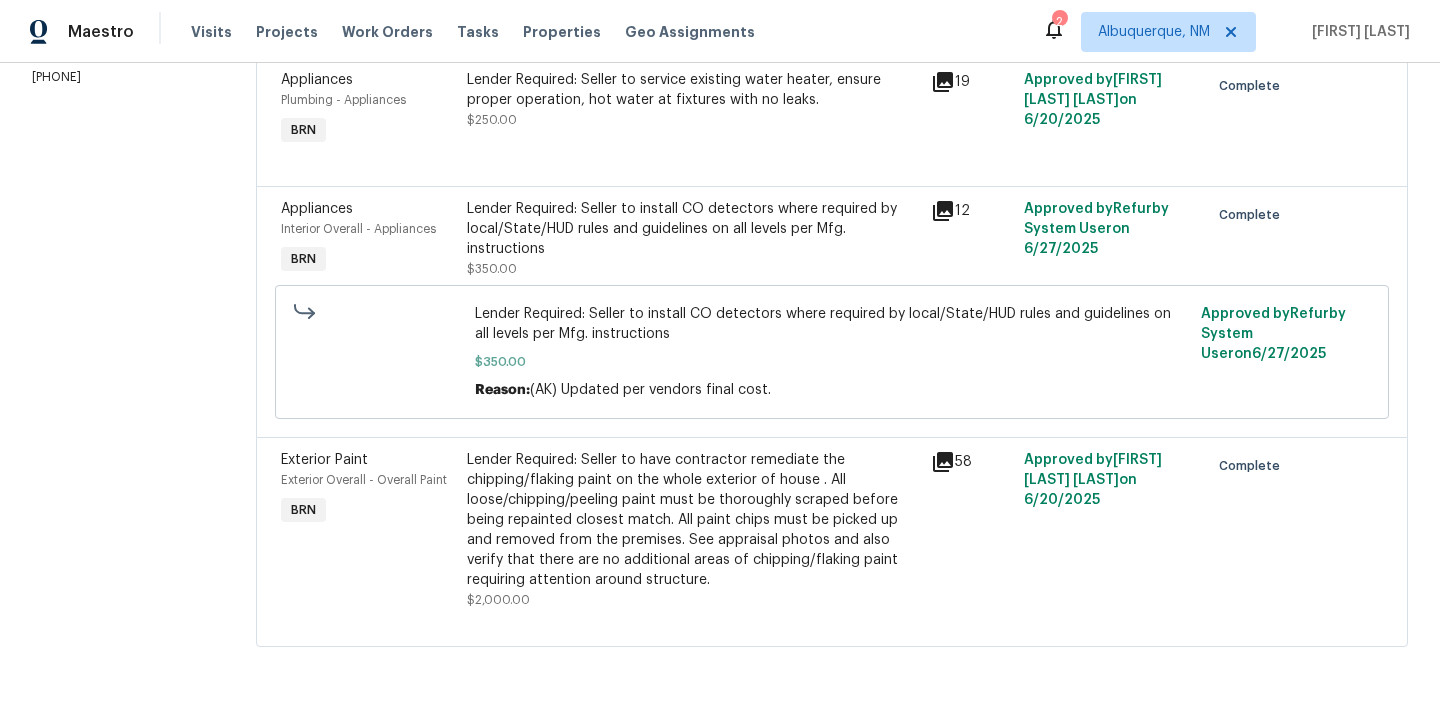 click on "Lender Required: Seller to have contractor remediate the chipping/flaking paint on the whole exterior of house . All loose/chipping/peeling paint must be thoroughly scraped before being repainted closest match. All paint chips must be  picked up and removed from the premises. See appraisal photos and also  verify that there are no additional areas of chipping/flaking paint requiring attention around structure." at bounding box center (693, 520) 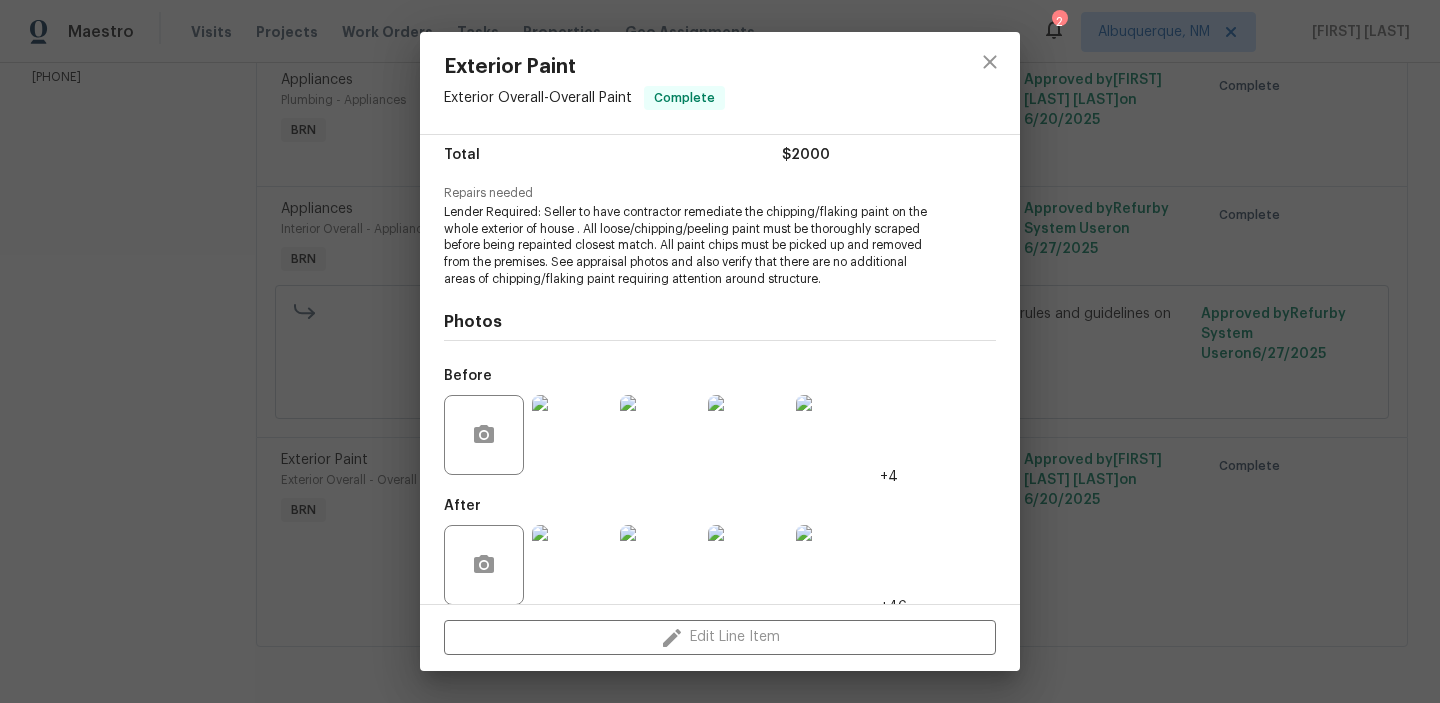 scroll, scrollTop: 180, scrollLeft: 0, axis: vertical 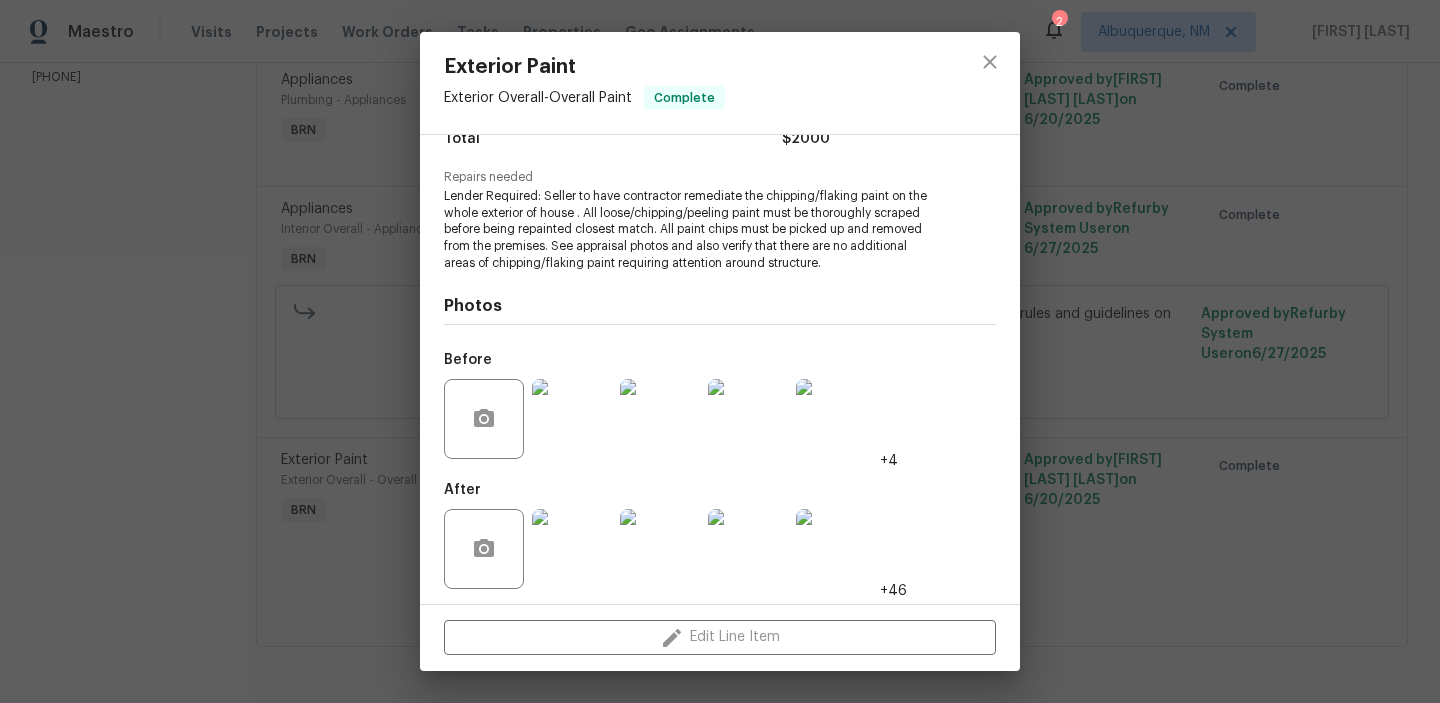 click at bounding box center [572, 549] 